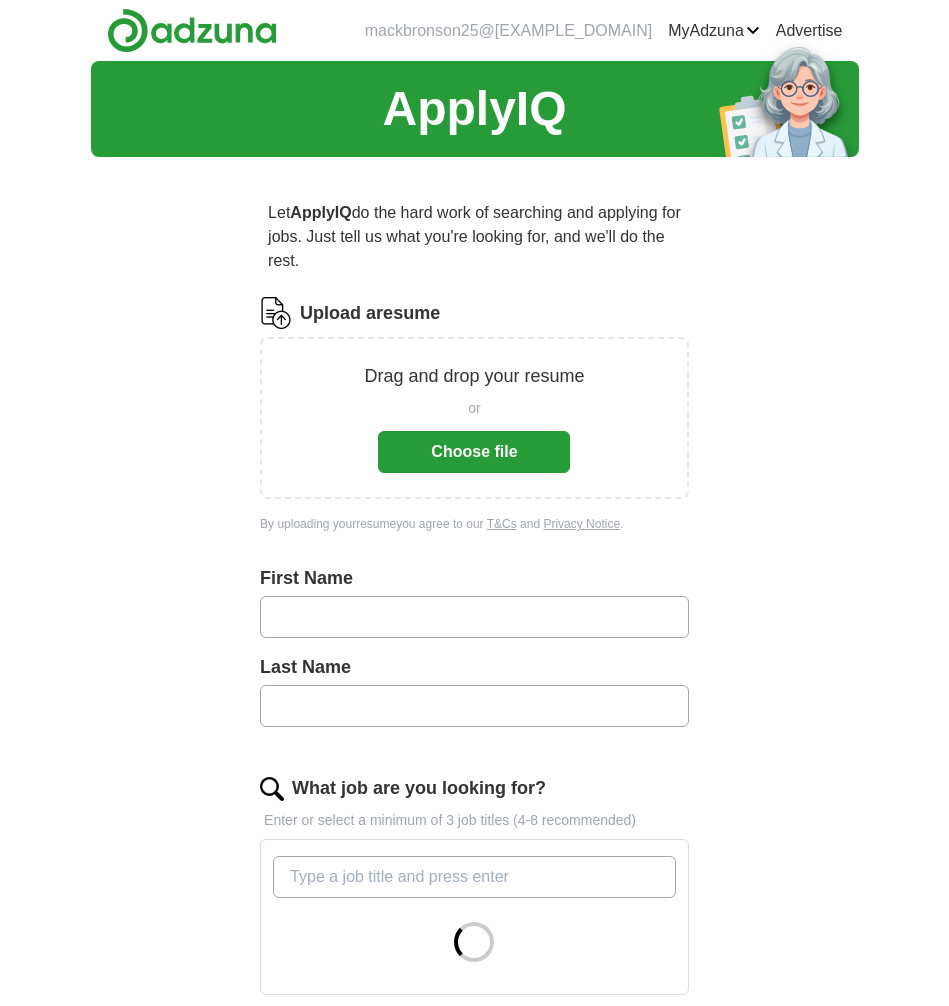 scroll, scrollTop: 0, scrollLeft: 0, axis: both 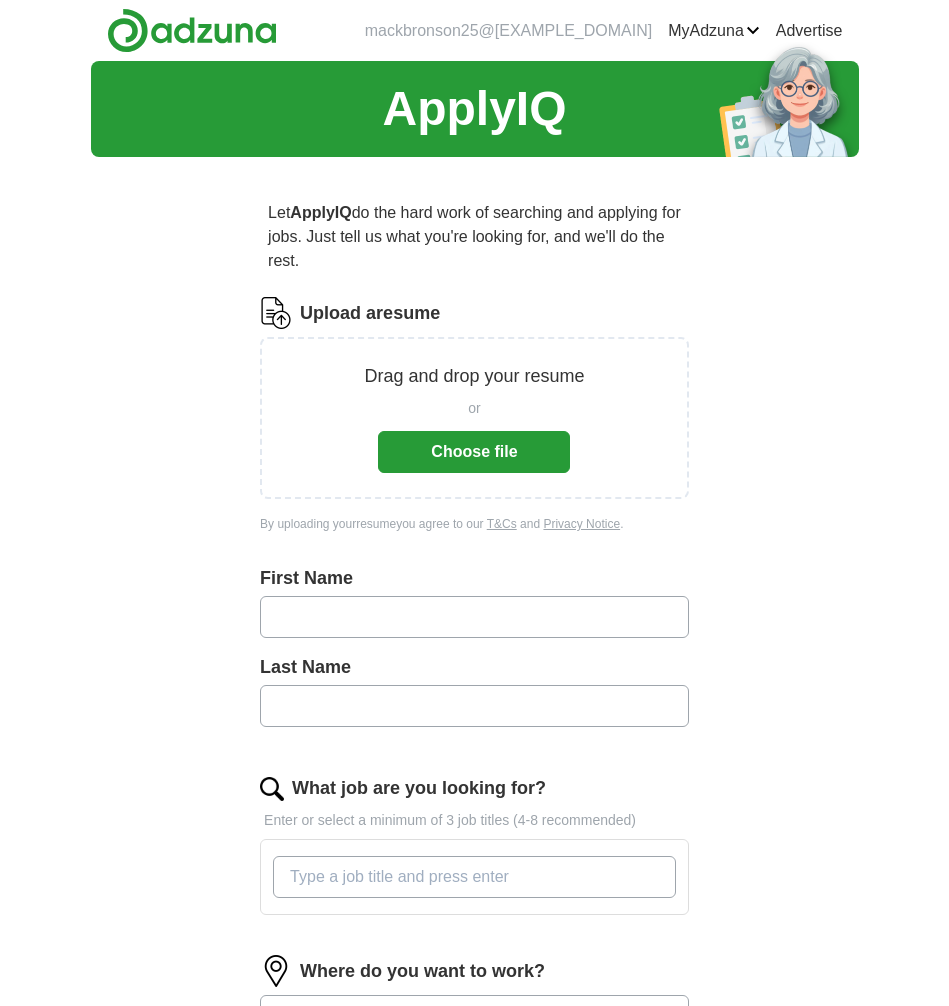 click on "Choose file" at bounding box center (474, 452) 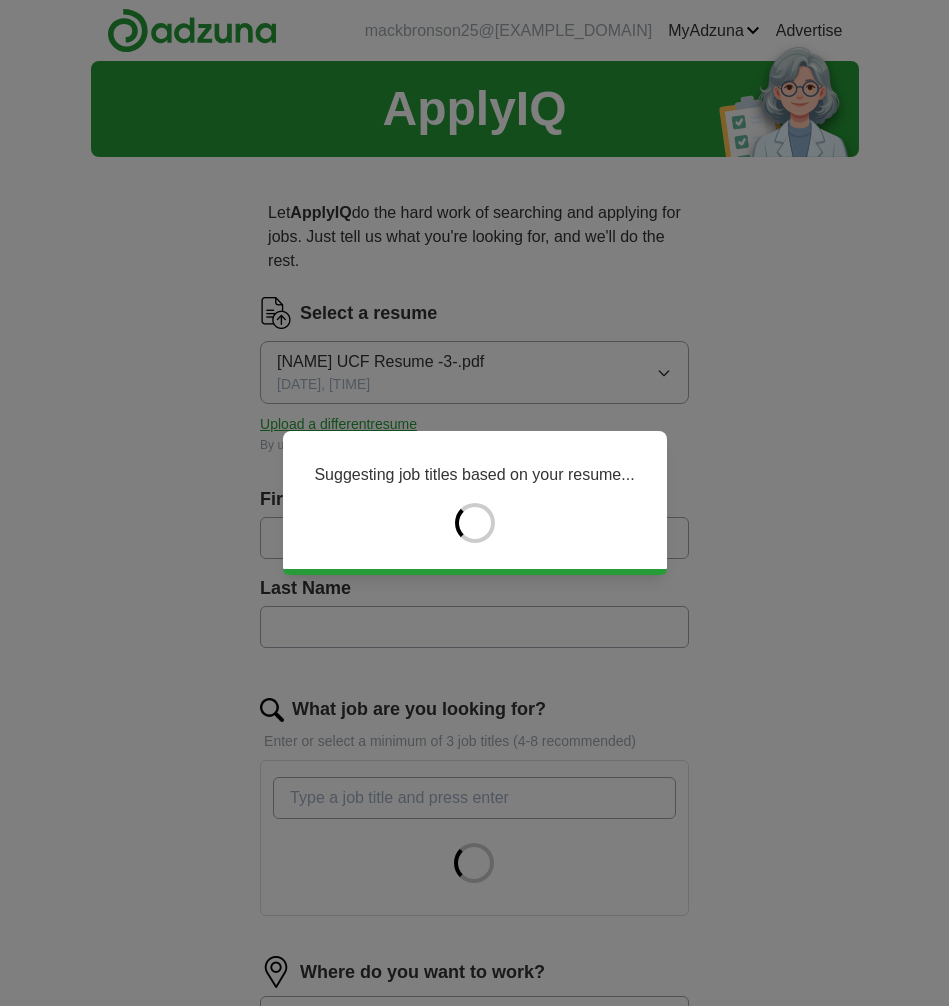 type on "*********" 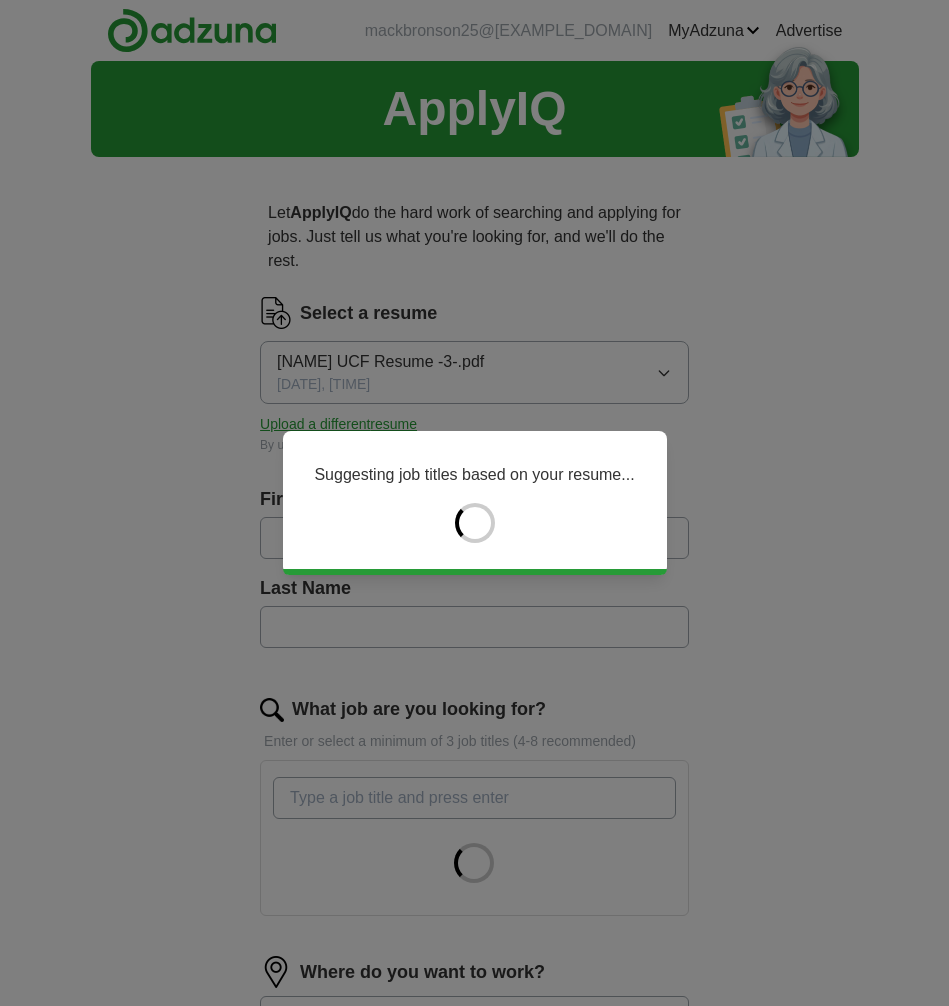 type on "*******" 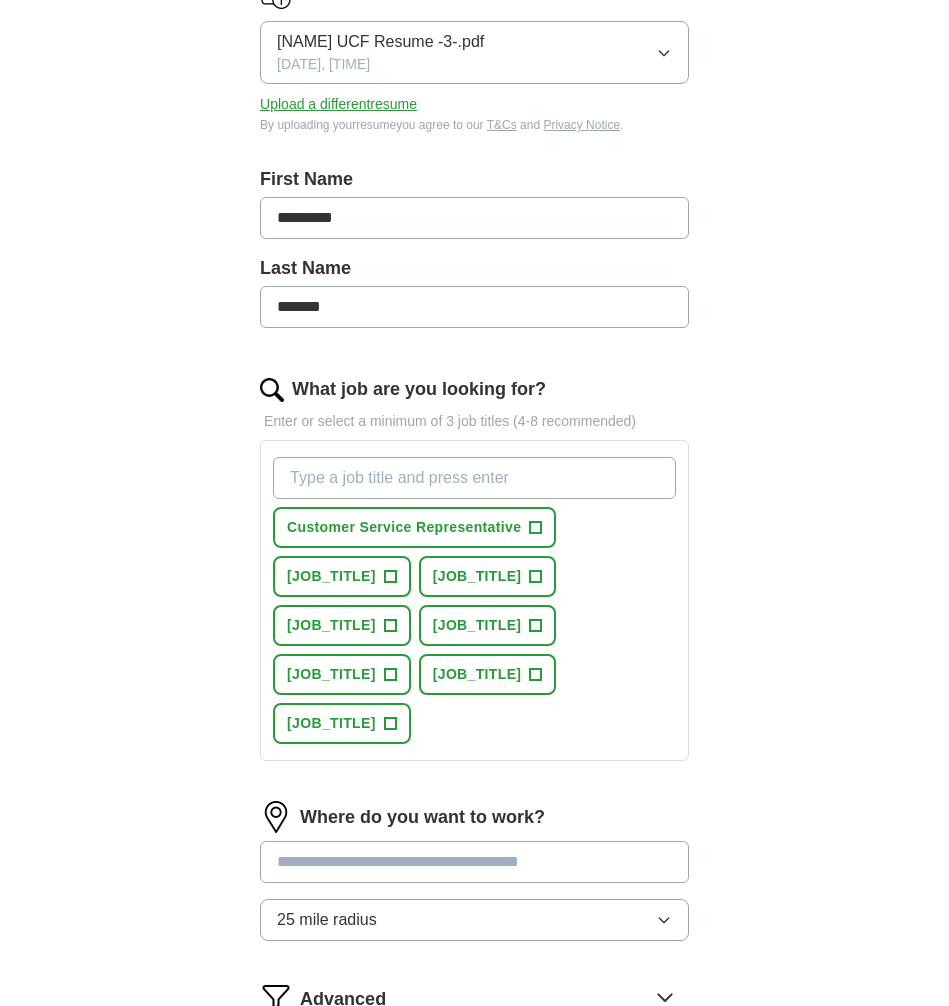 scroll, scrollTop: 325, scrollLeft: 0, axis: vertical 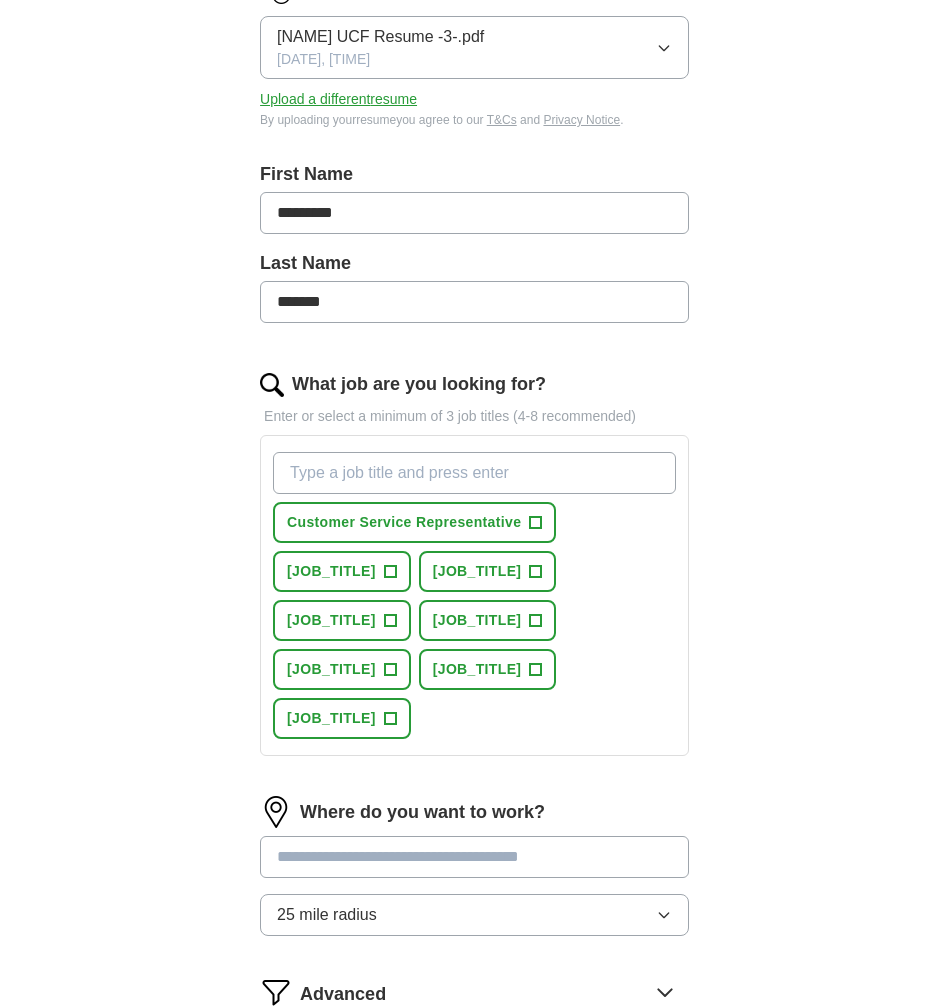 click on "What job are you looking for?" at bounding box center (474, 473) 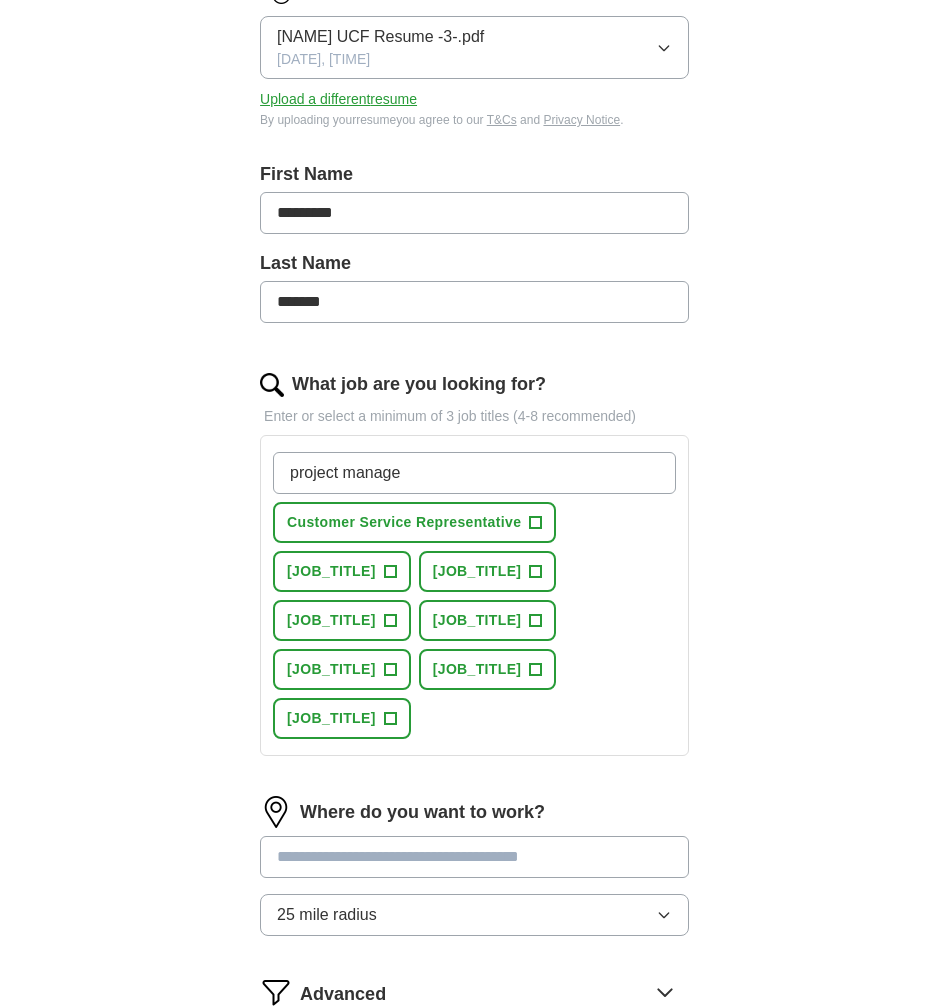 type on "[JOB_TITLE]" 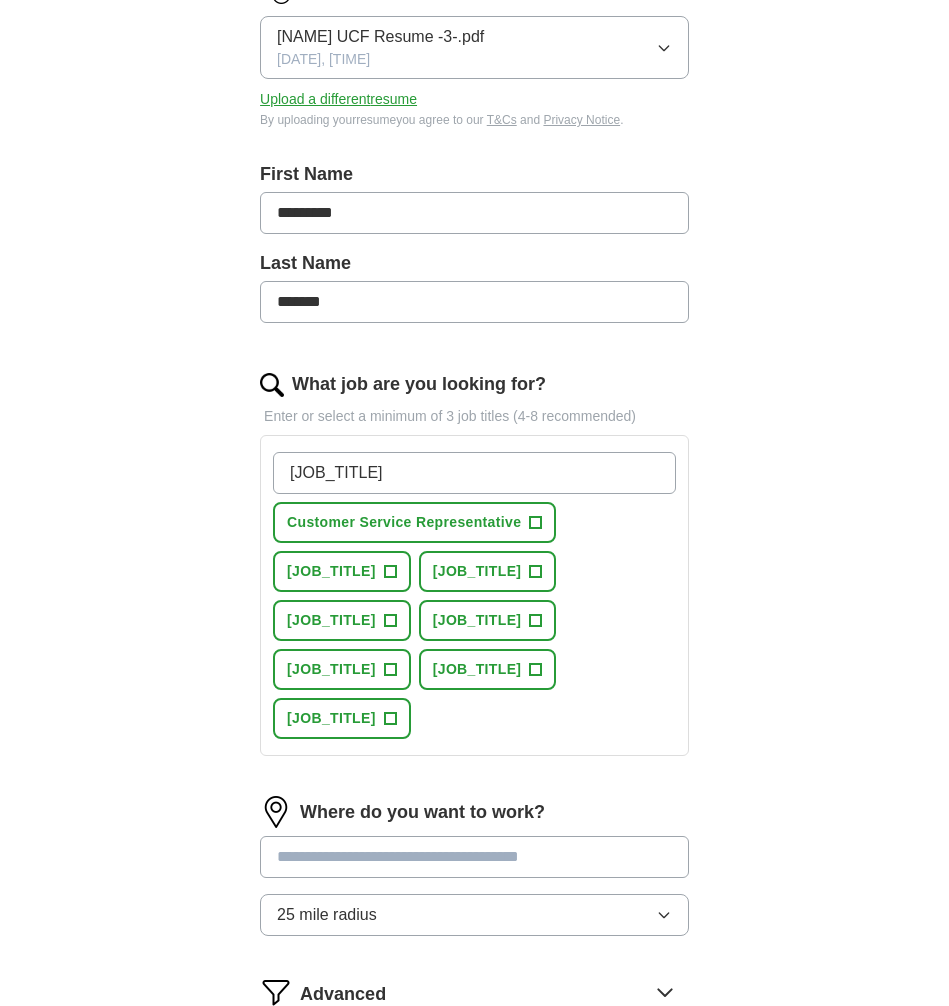 type 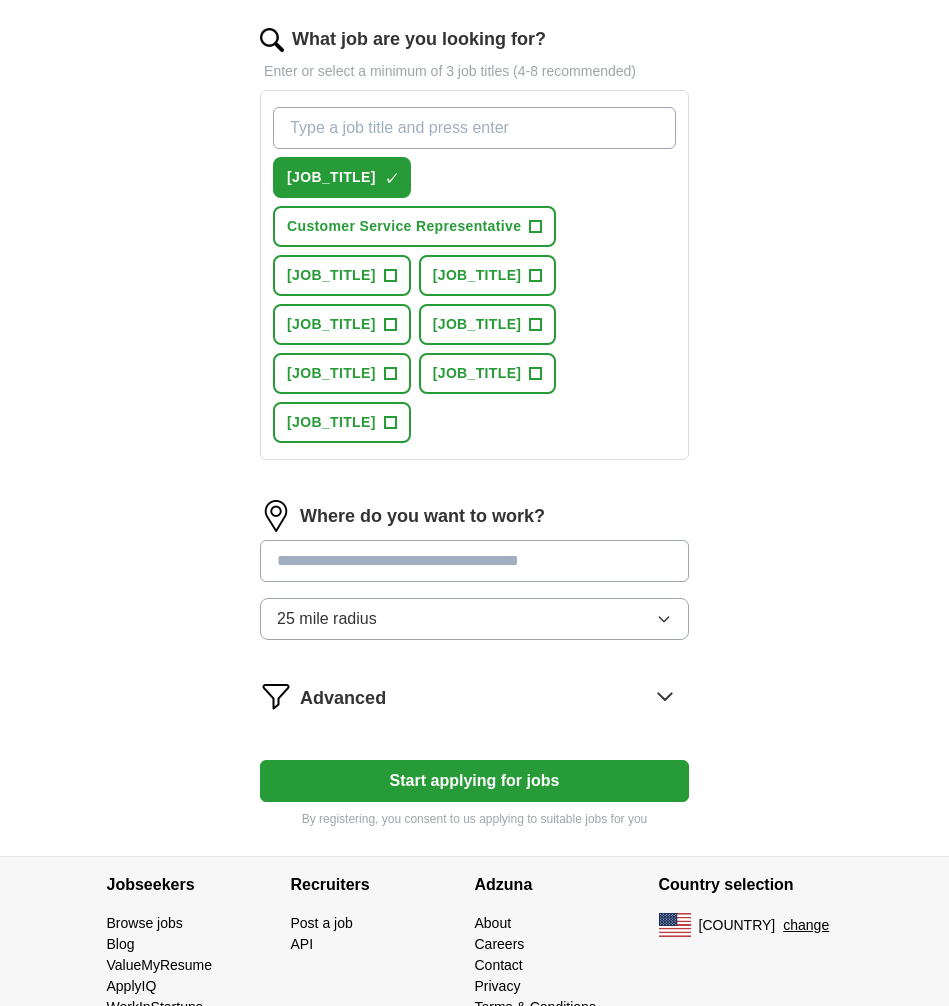 scroll, scrollTop: 771, scrollLeft: 0, axis: vertical 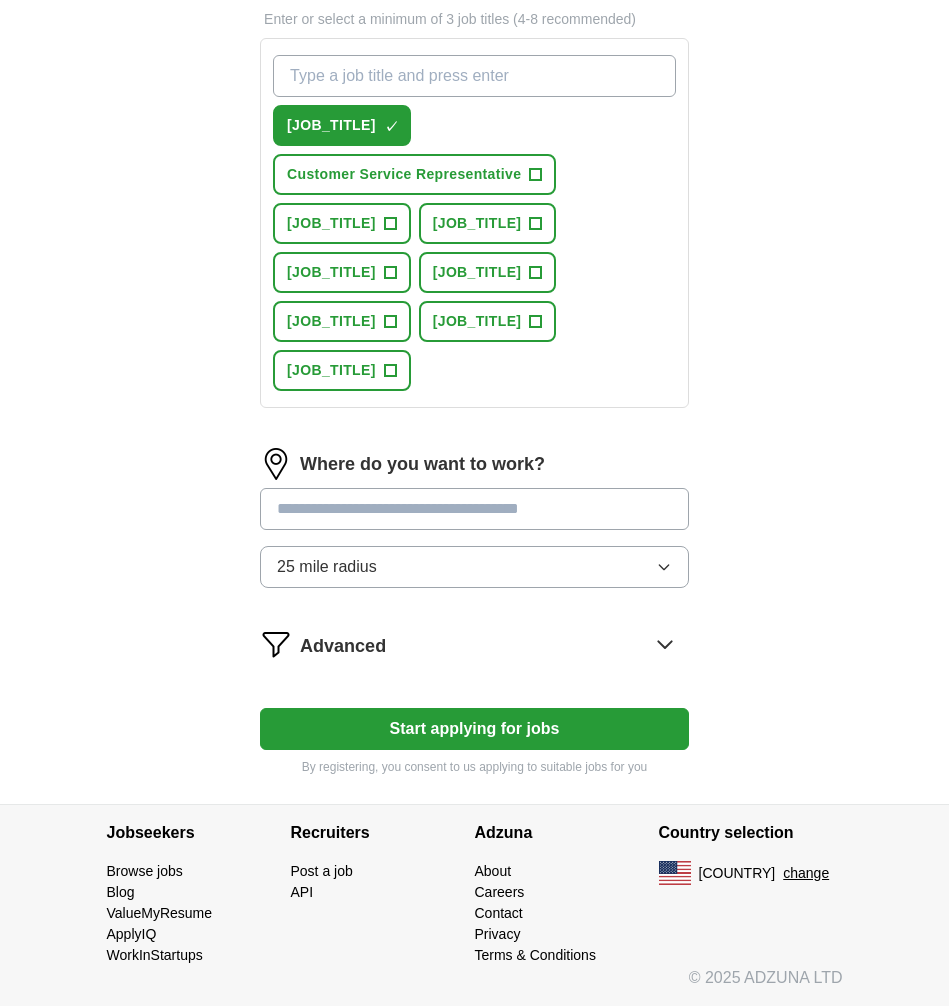 click on "Where do you want to work? 25 mile radius" at bounding box center [474, 526] 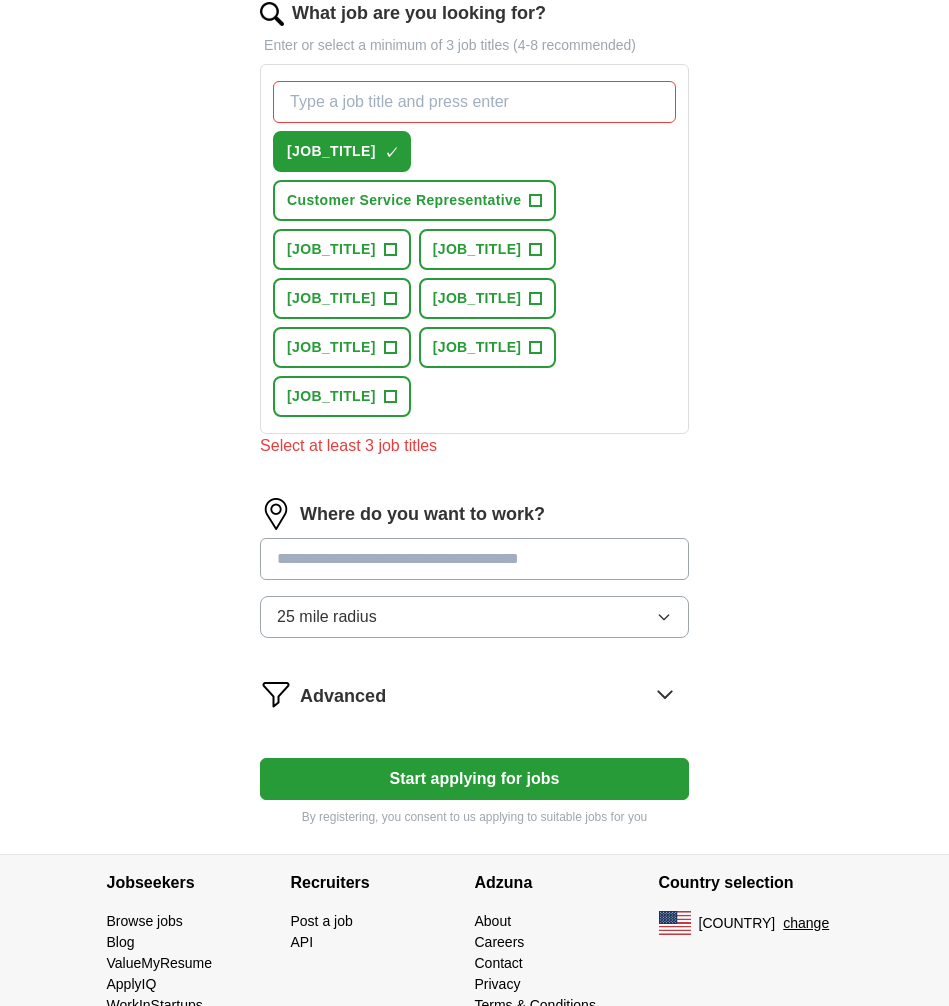 scroll, scrollTop: 695, scrollLeft: 0, axis: vertical 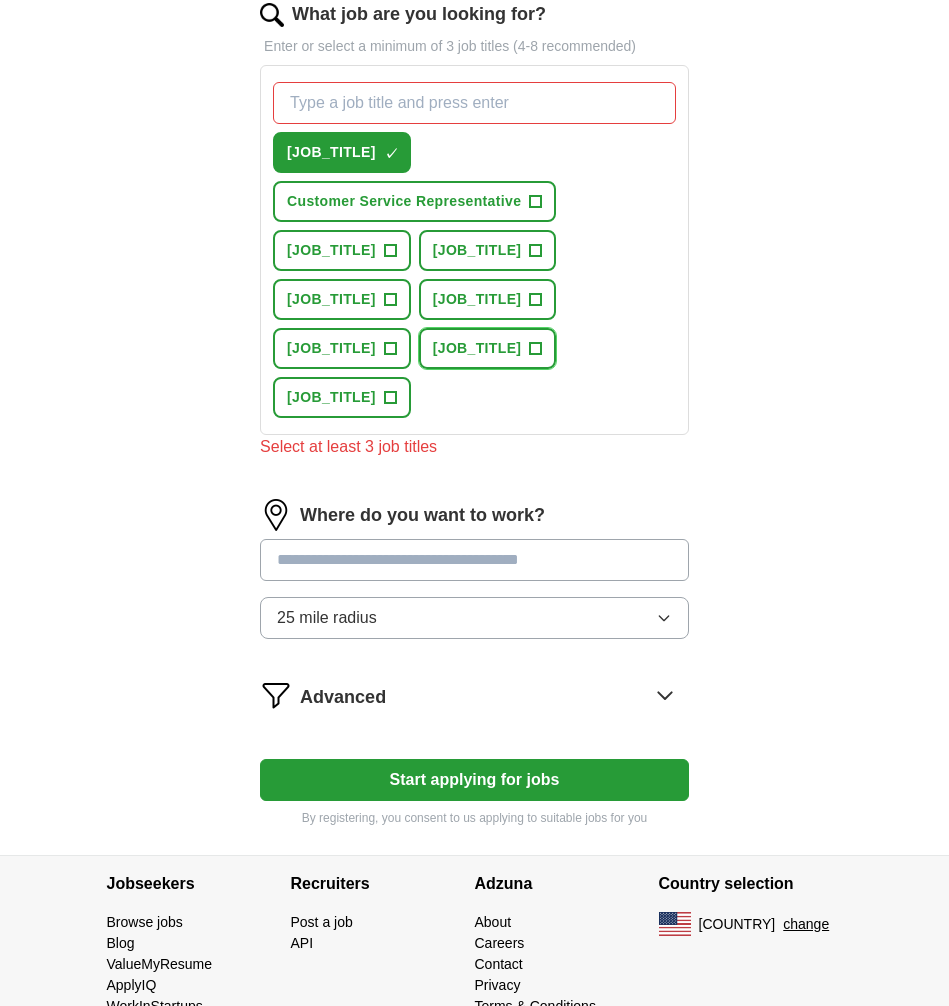 click on "[JOB_TITLE] +" at bounding box center (488, 348) 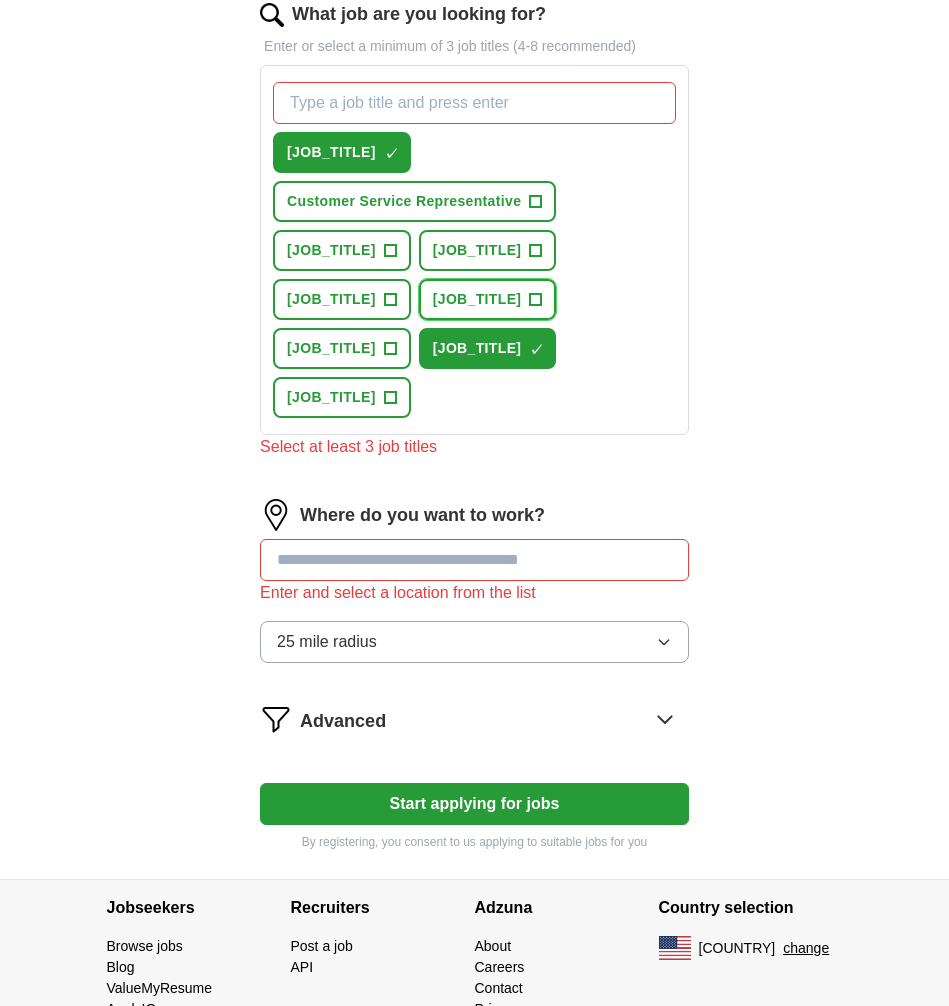 click on "+" at bounding box center (536, 300) 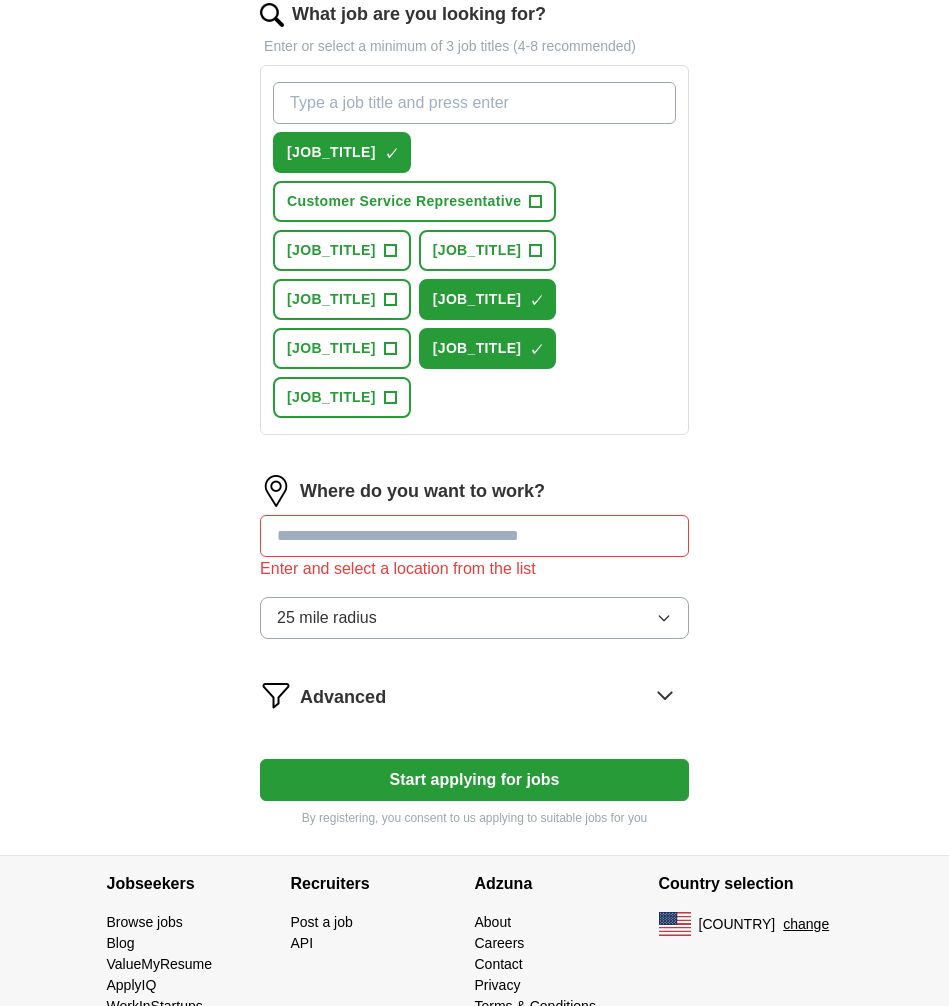 click at bounding box center [474, 536] 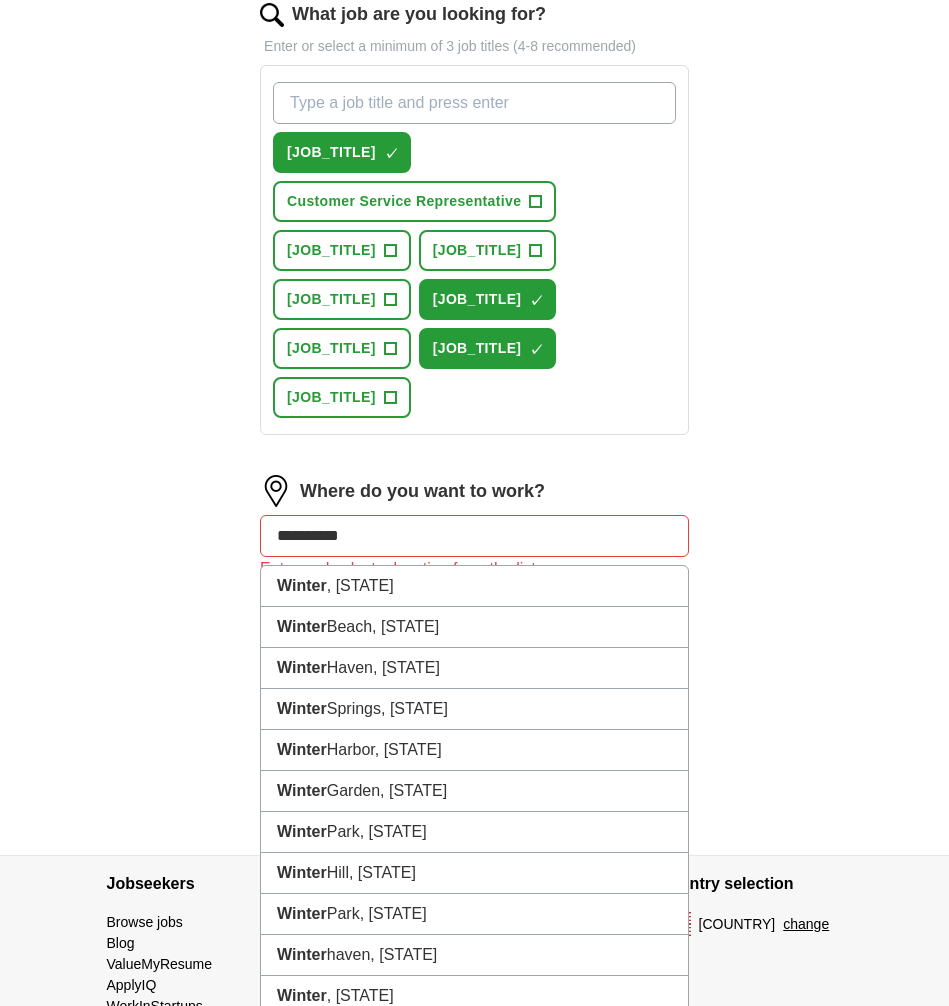 type on "**********" 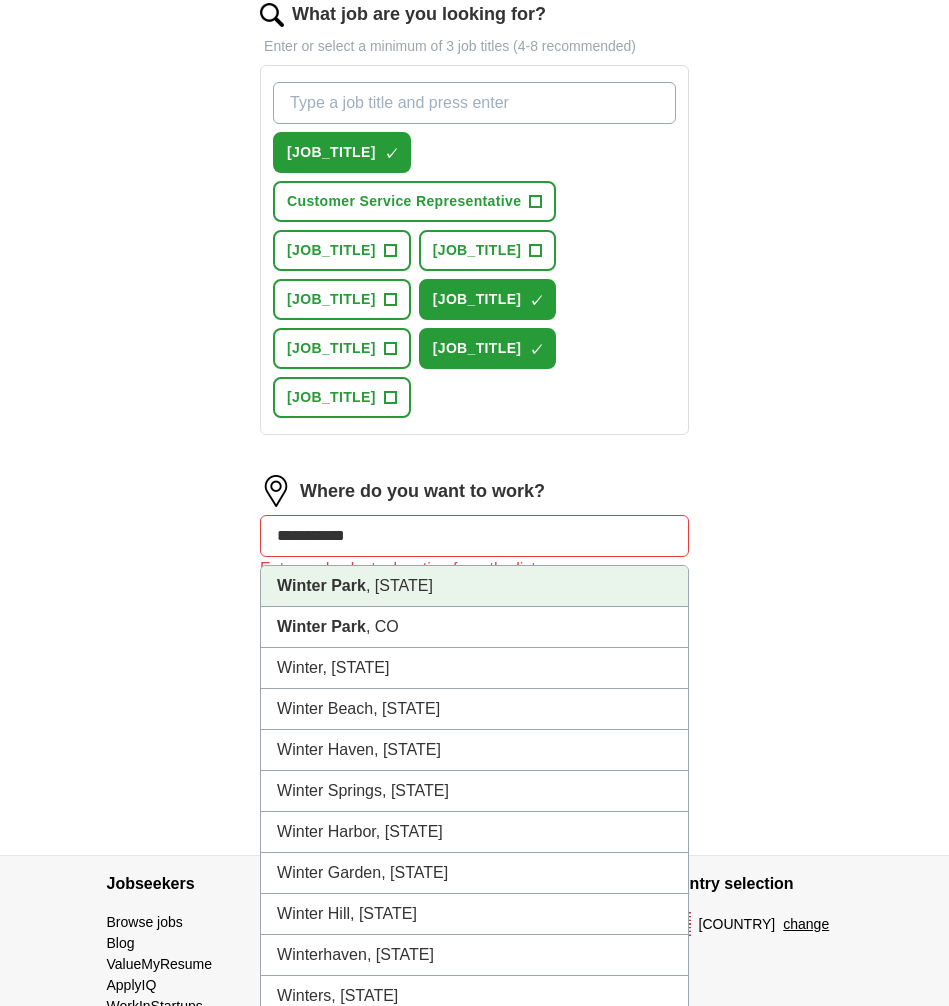 click on "Winter Park , [STATE]" at bounding box center [474, 586] 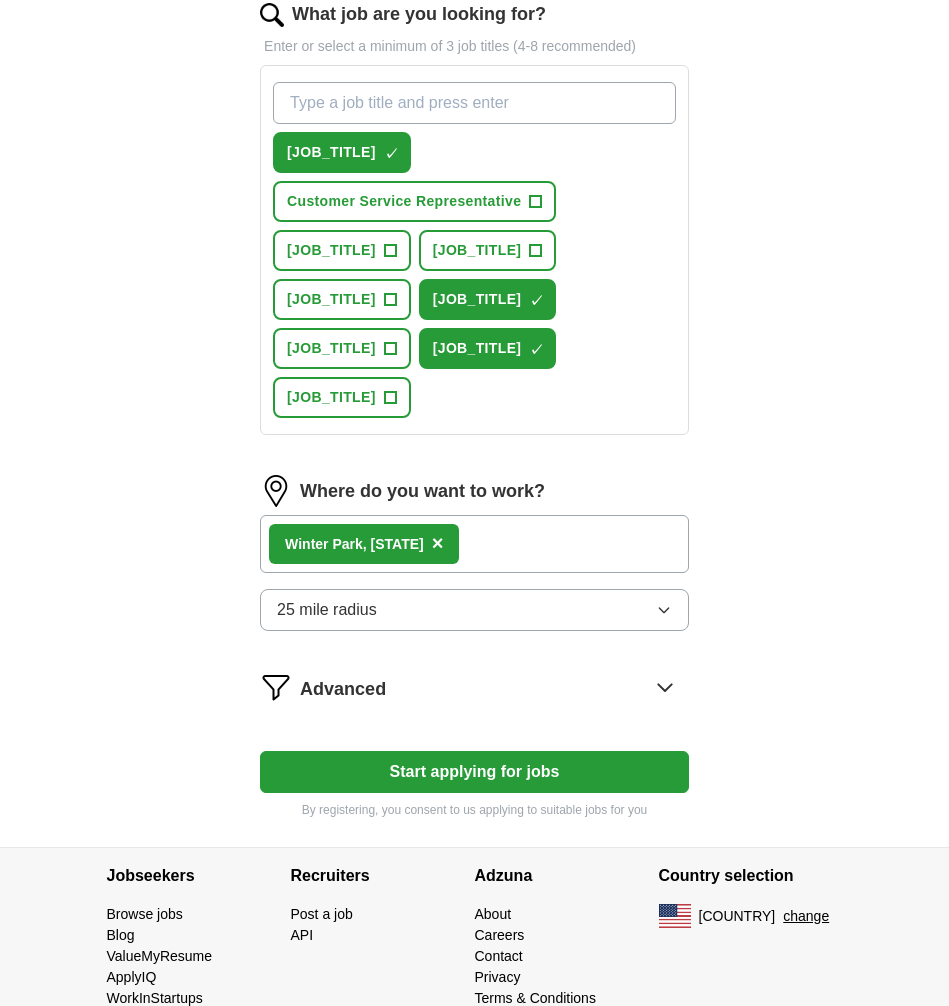 click on "Start applying for jobs" at bounding box center [474, 772] 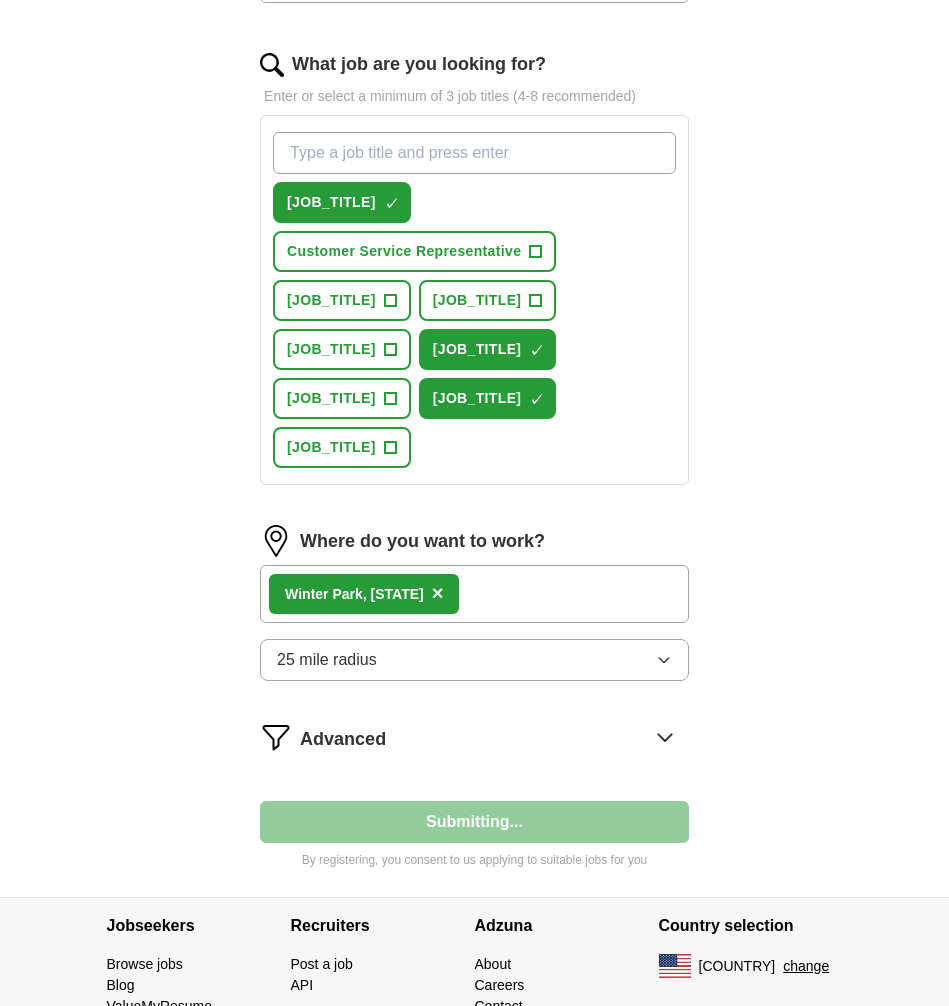 select on "**" 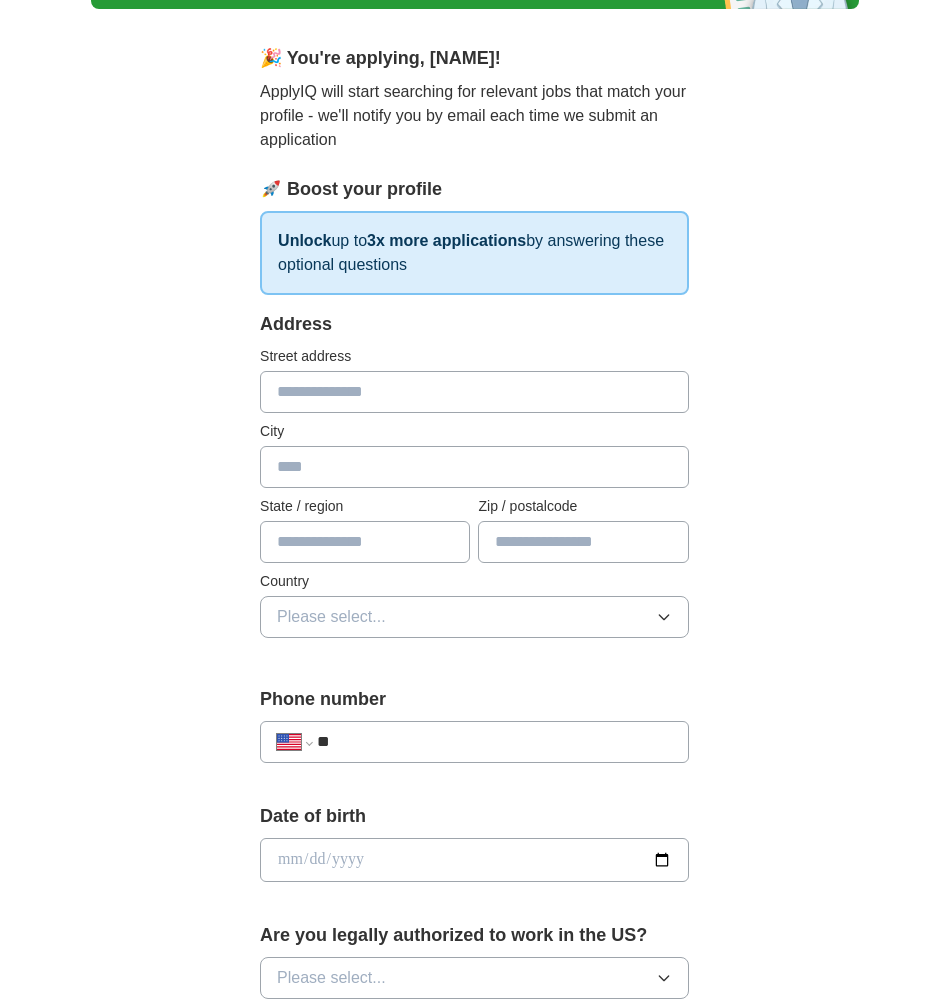 scroll, scrollTop: 150, scrollLeft: 0, axis: vertical 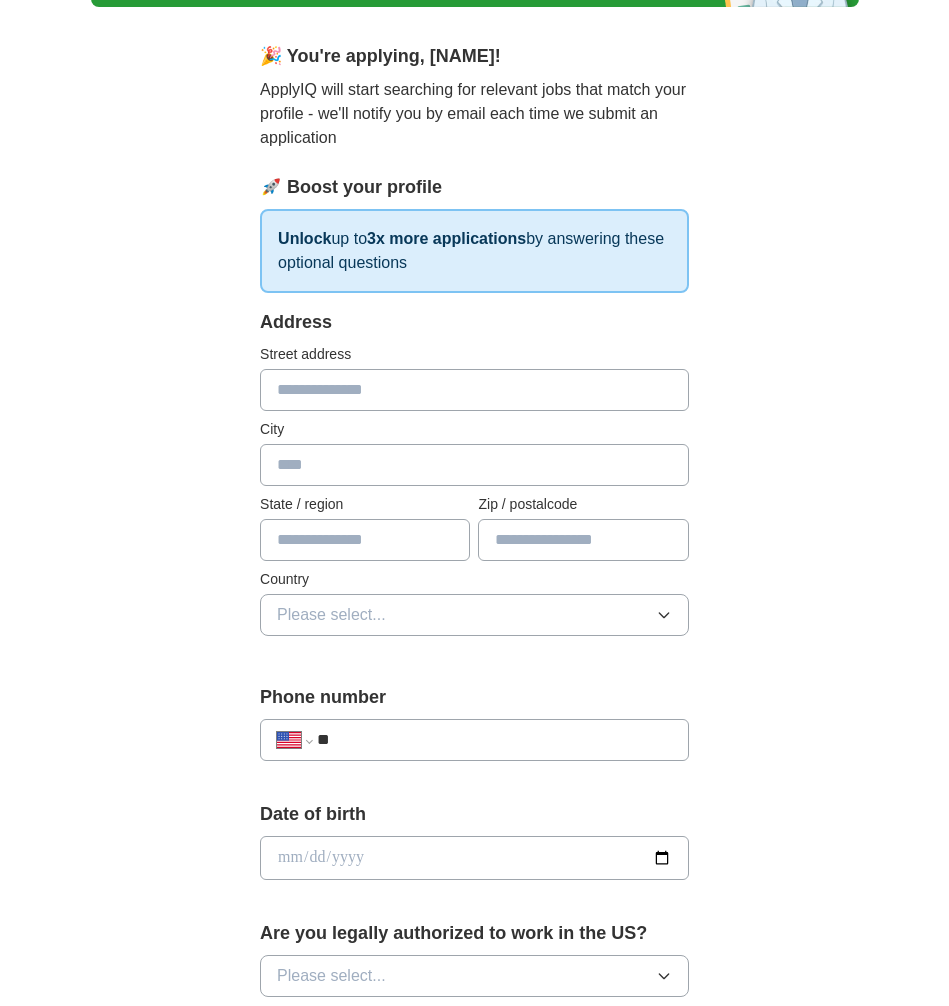 click at bounding box center [474, 390] 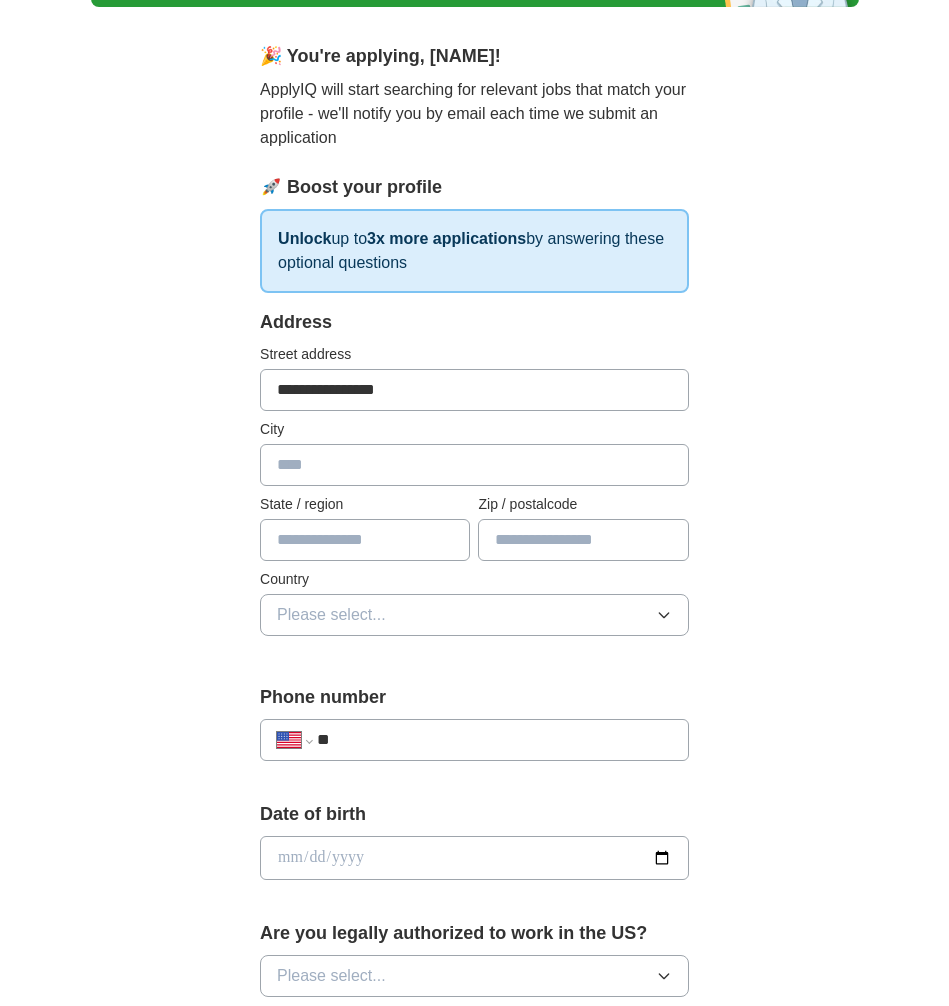 type on "*********" 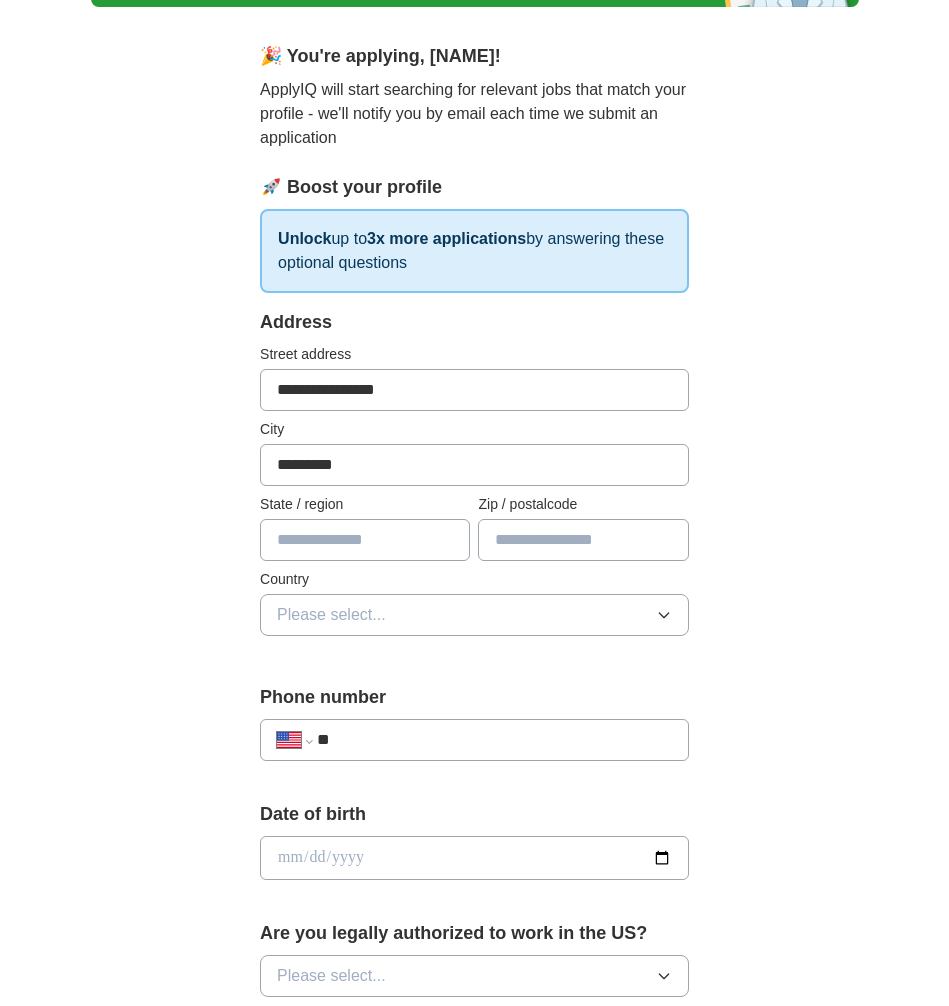 type on "*******" 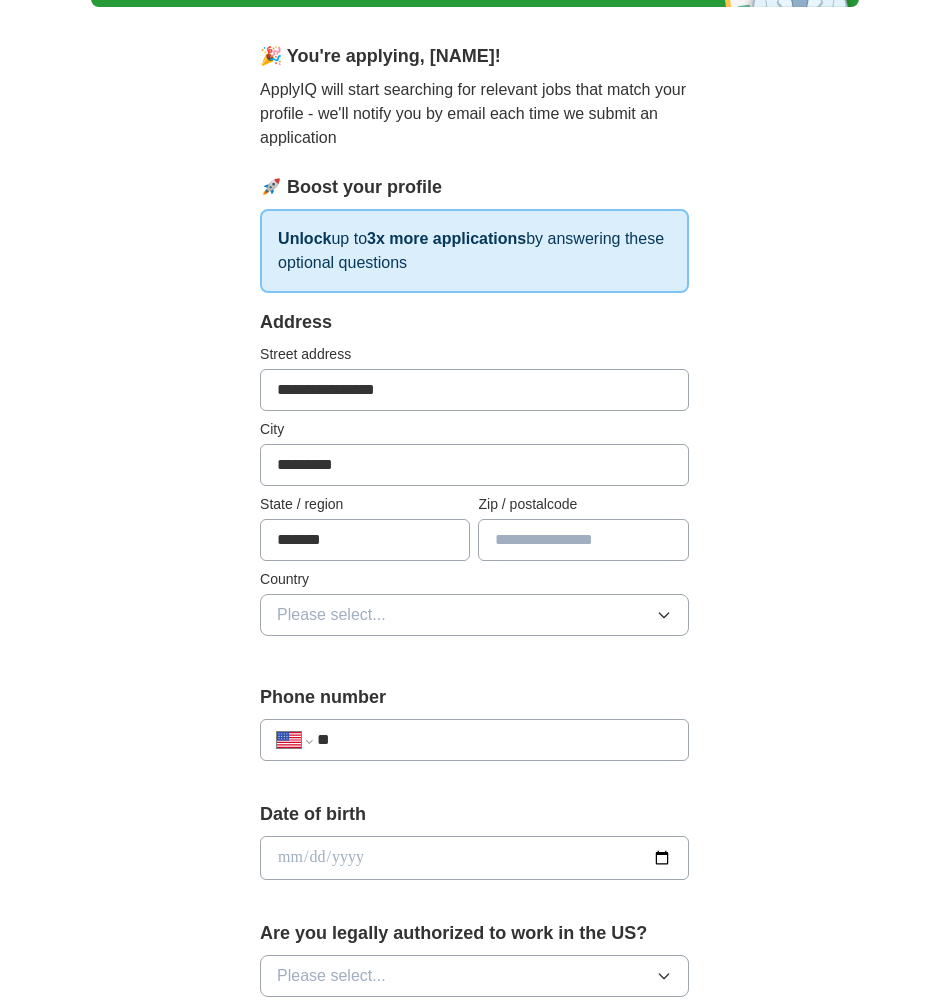 type on "*****" 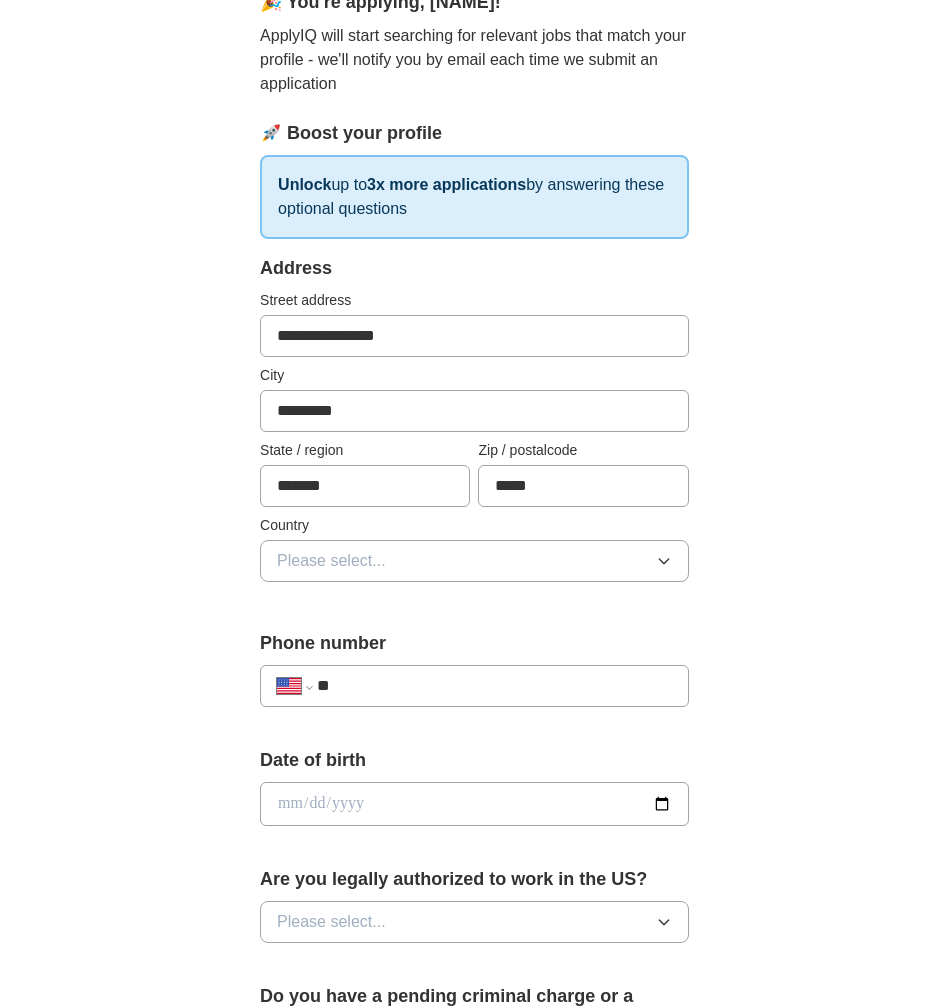 scroll, scrollTop: 220, scrollLeft: 0, axis: vertical 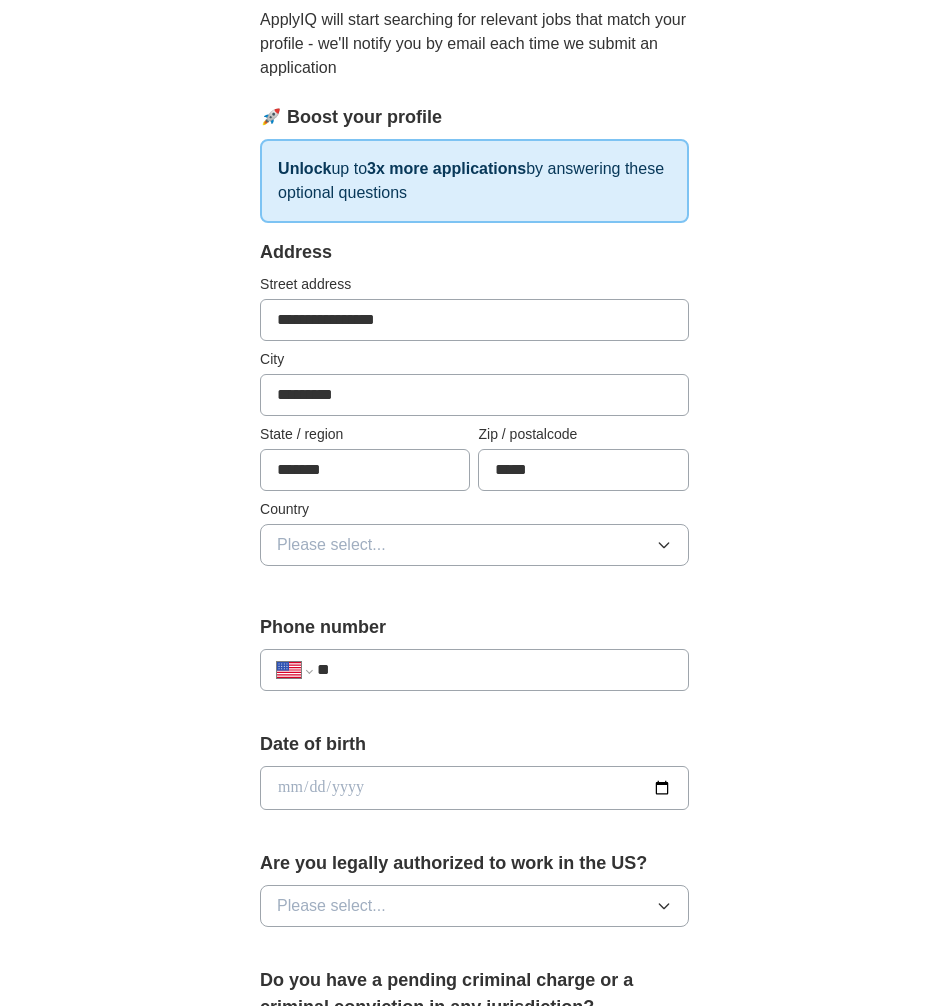 click on "Please select..." at bounding box center [474, 545] 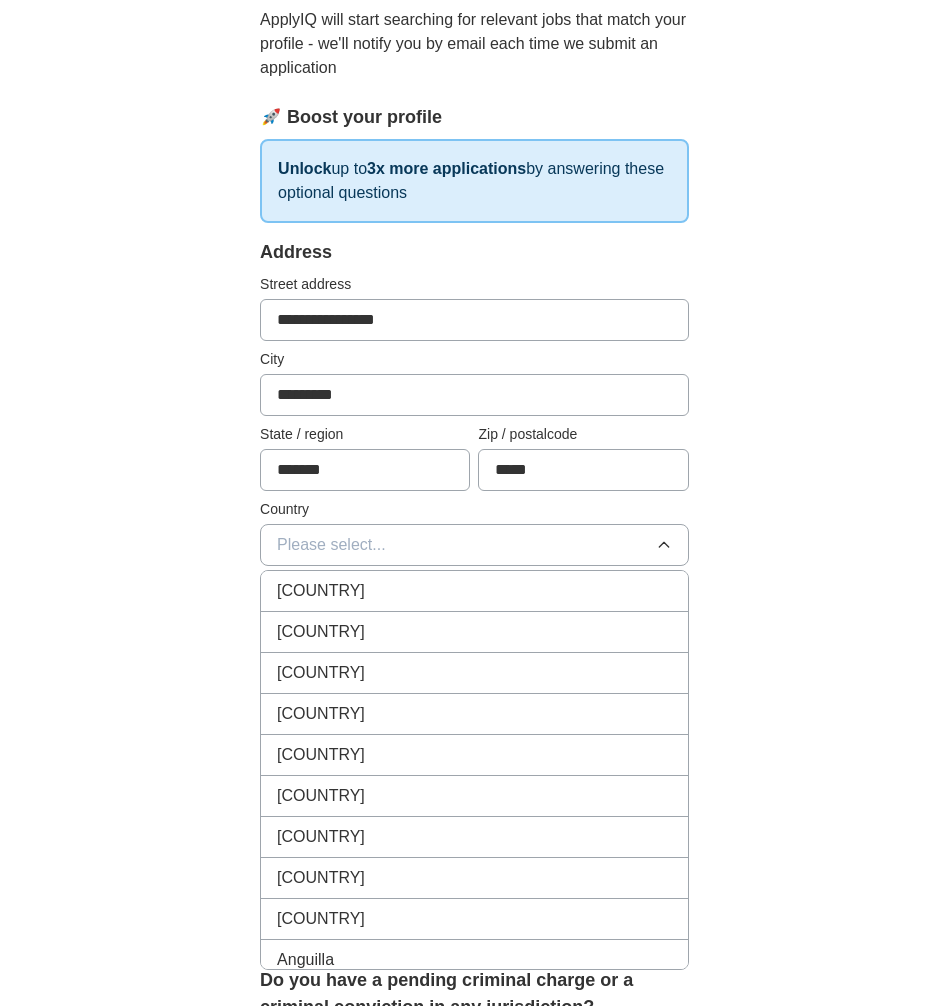 click on "[COUNTRY]" at bounding box center (474, 632) 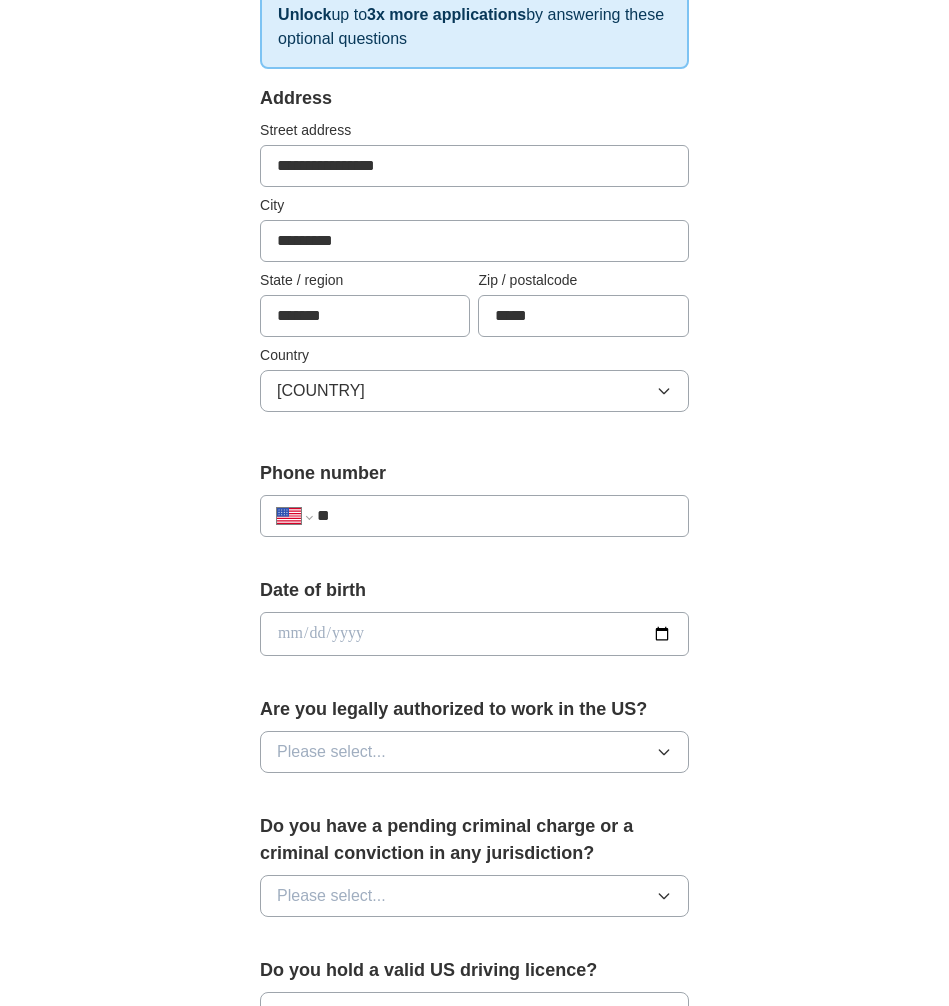 scroll, scrollTop: 375, scrollLeft: 0, axis: vertical 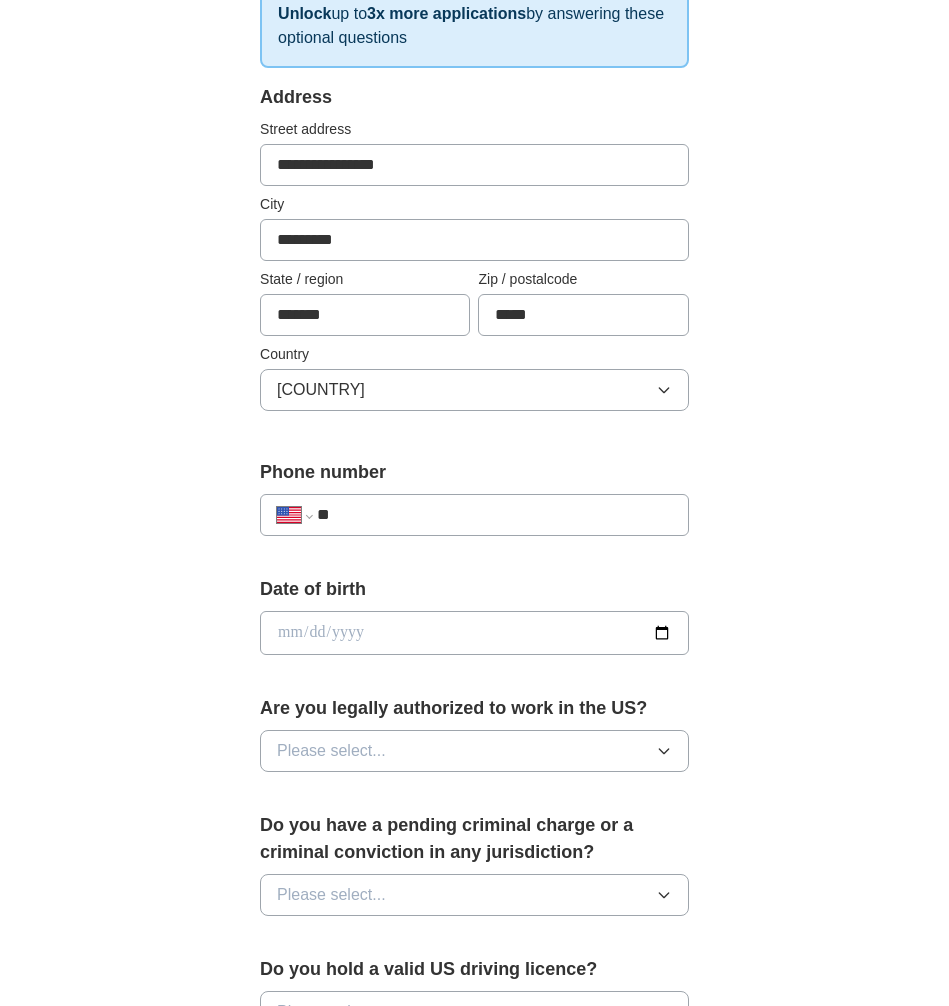 click on "**********" at bounding box center [474, 515] 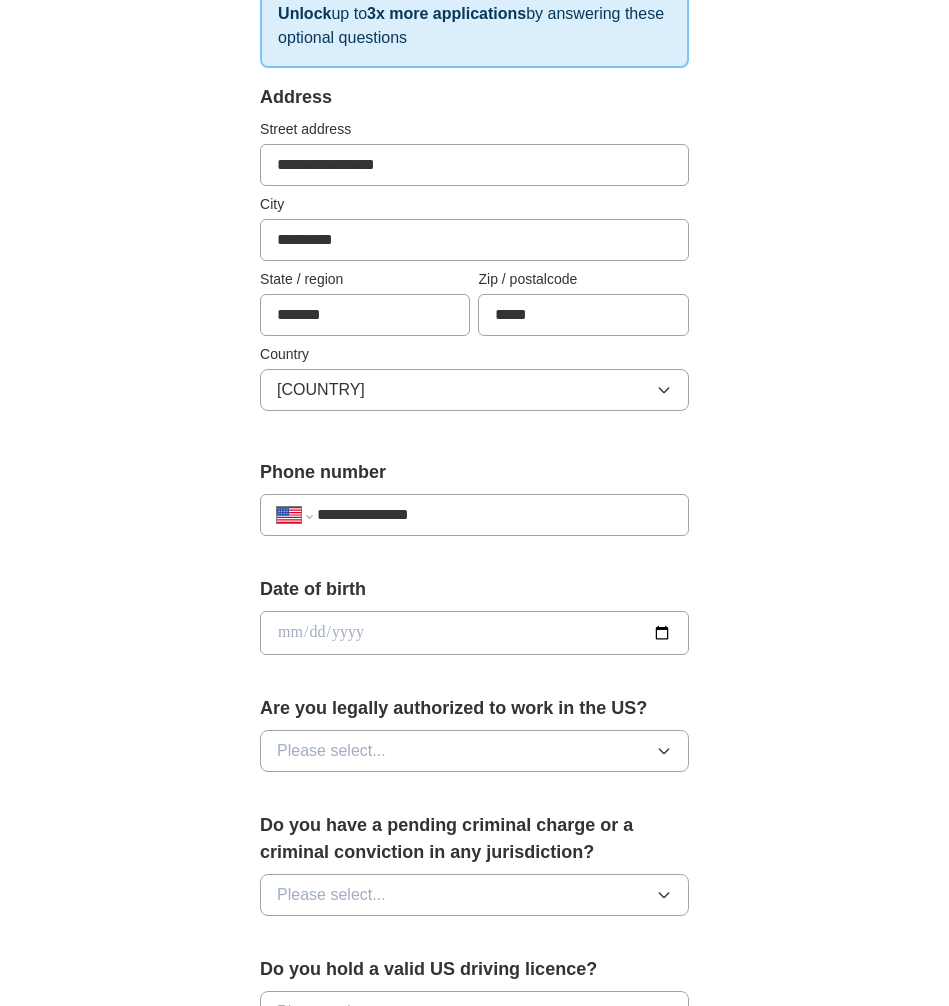type on "**********" 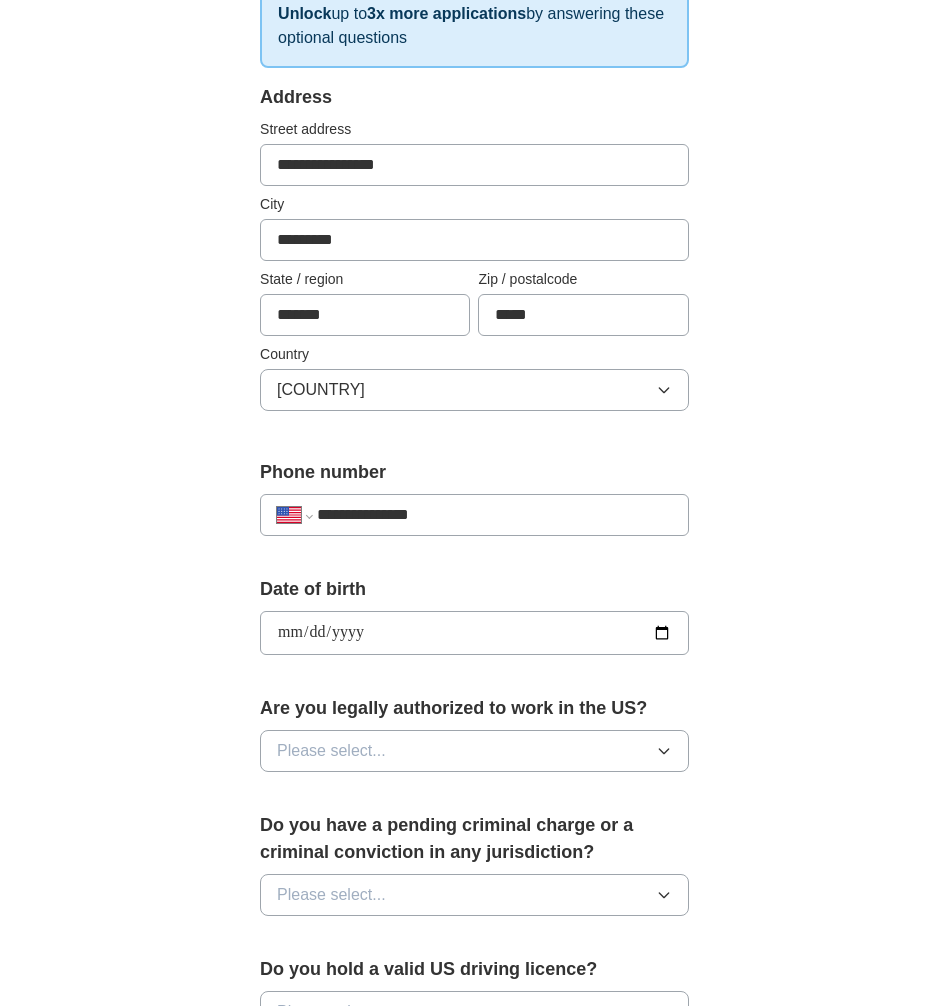 type on "**********" 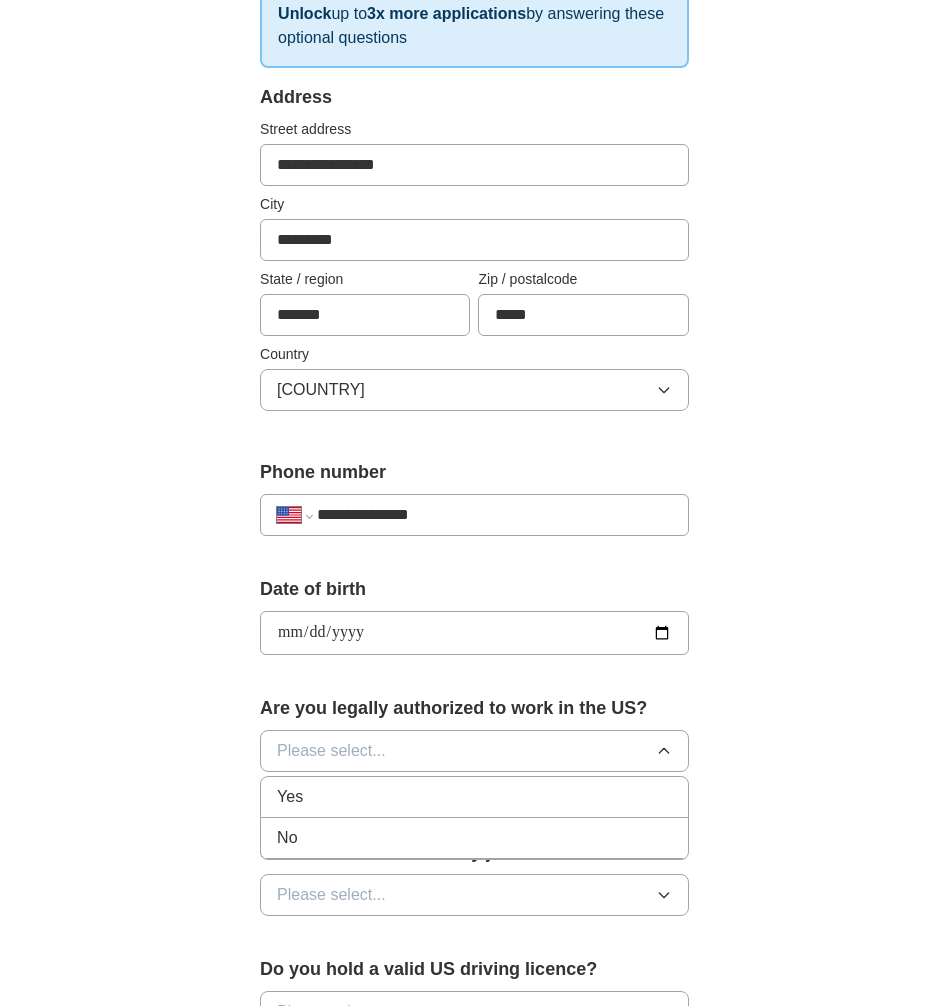 click on "Yes" at bounding box center [474, 797] 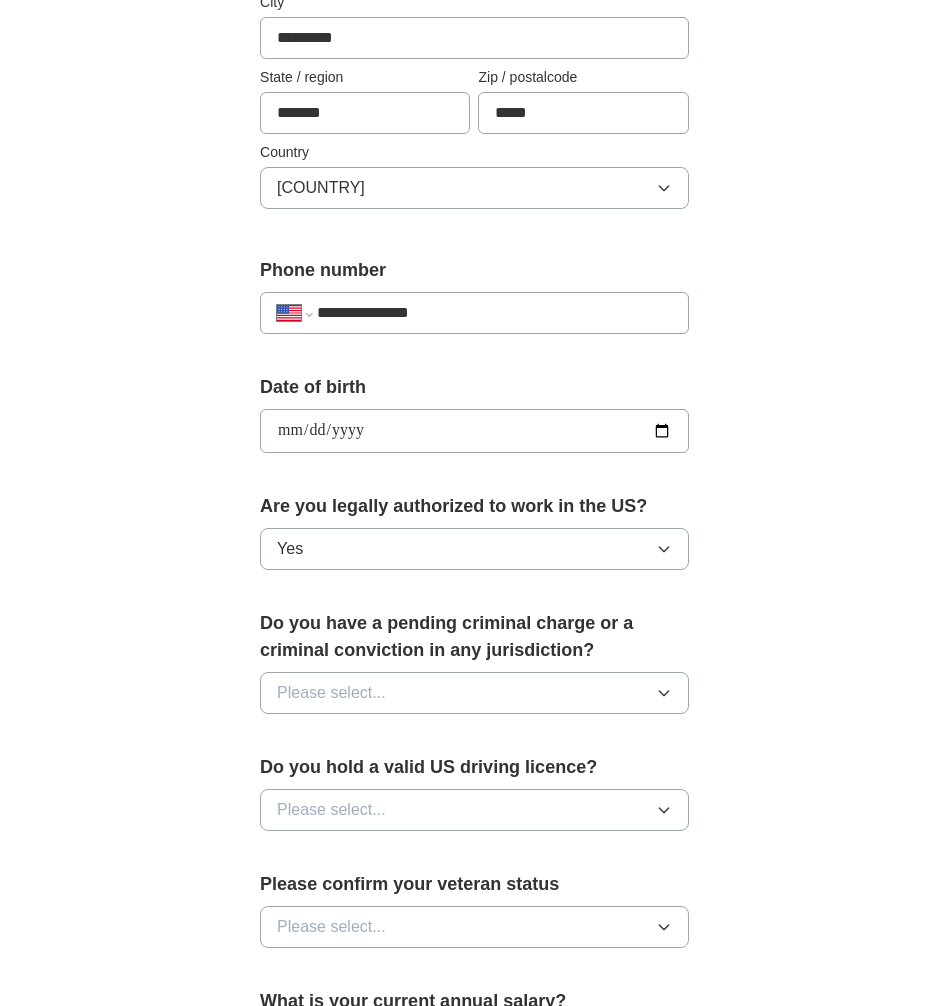 scroll, scrollTop: 582, scrollLeft: 0, axis: vertical 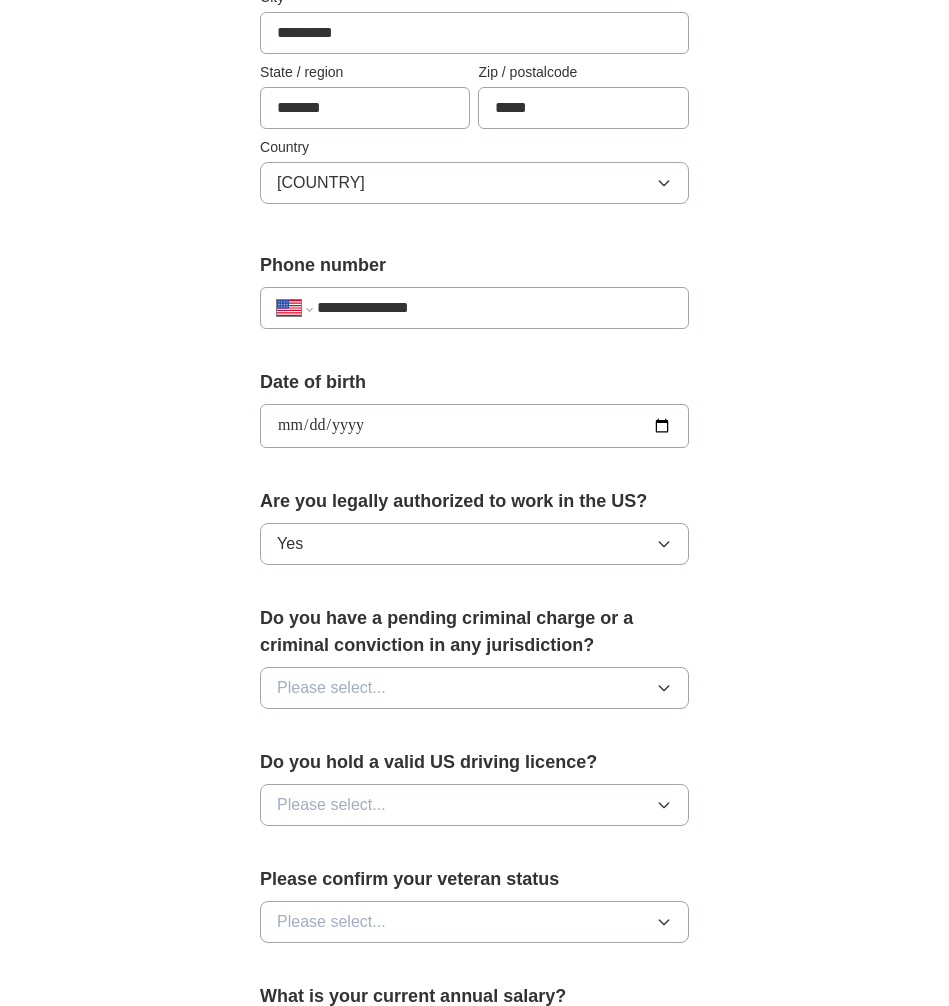 click on "Please select..." at bounding box center (474, 688) 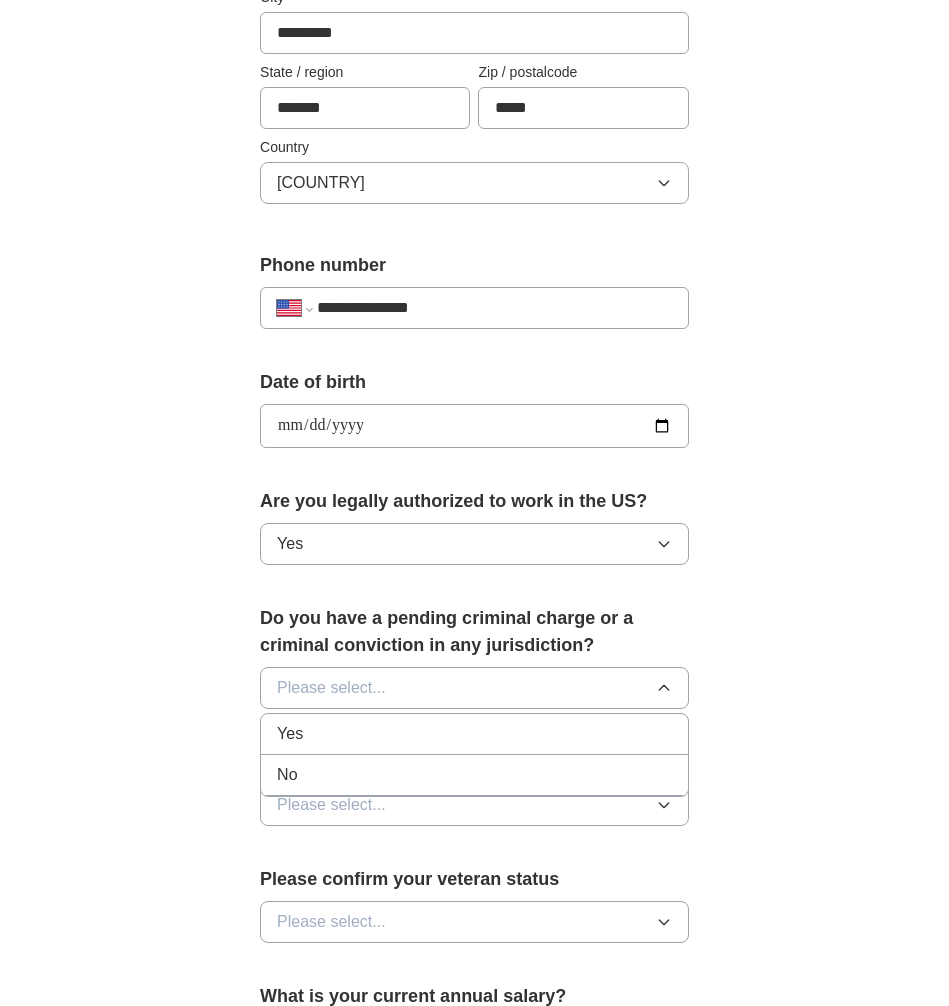 click on "No" at bounding box center (474, 775) 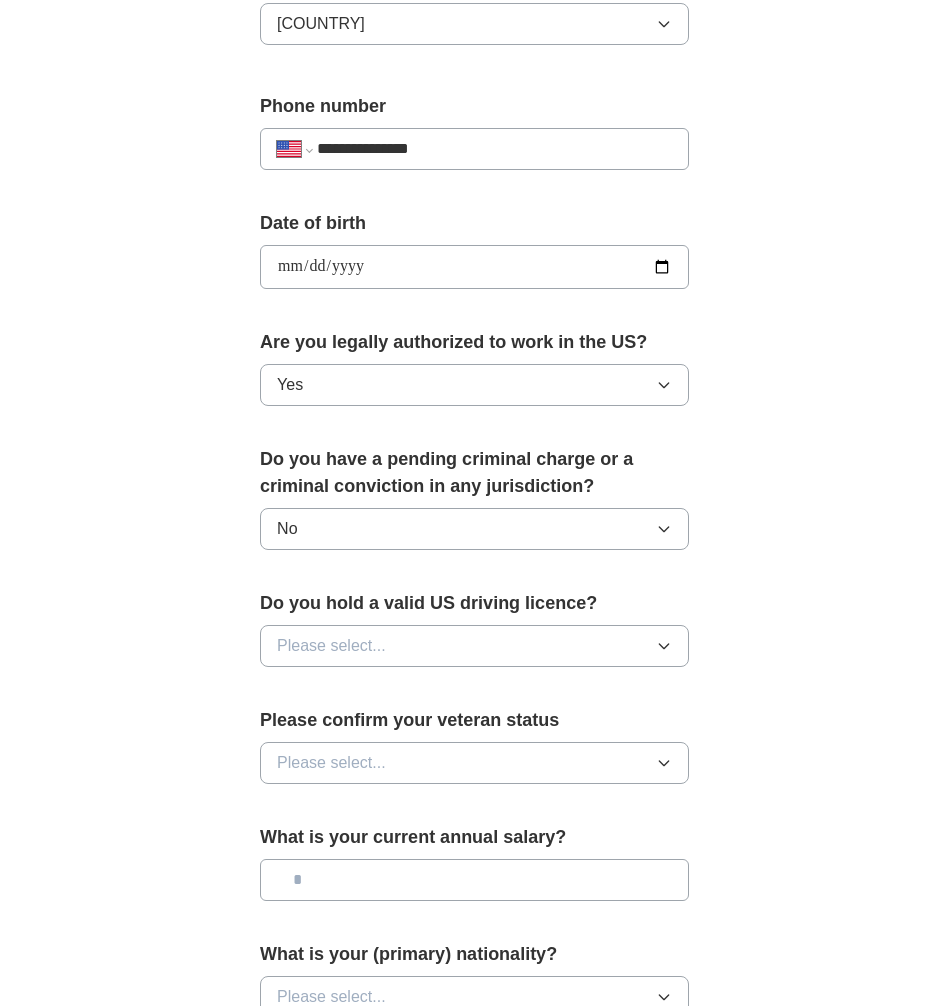 scroll, scrollTop: 749, scrollLeft: 0, axis: vertical 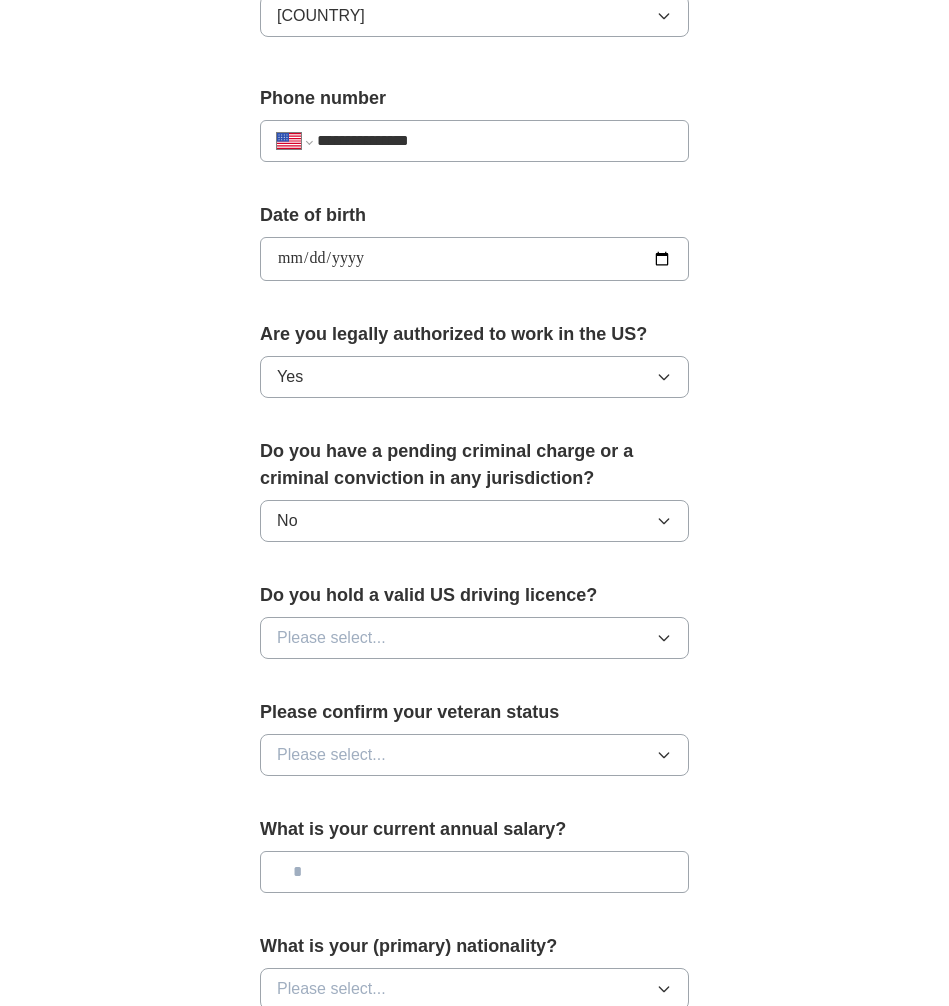 click on "Please select..." at bounding box center [474, 638] 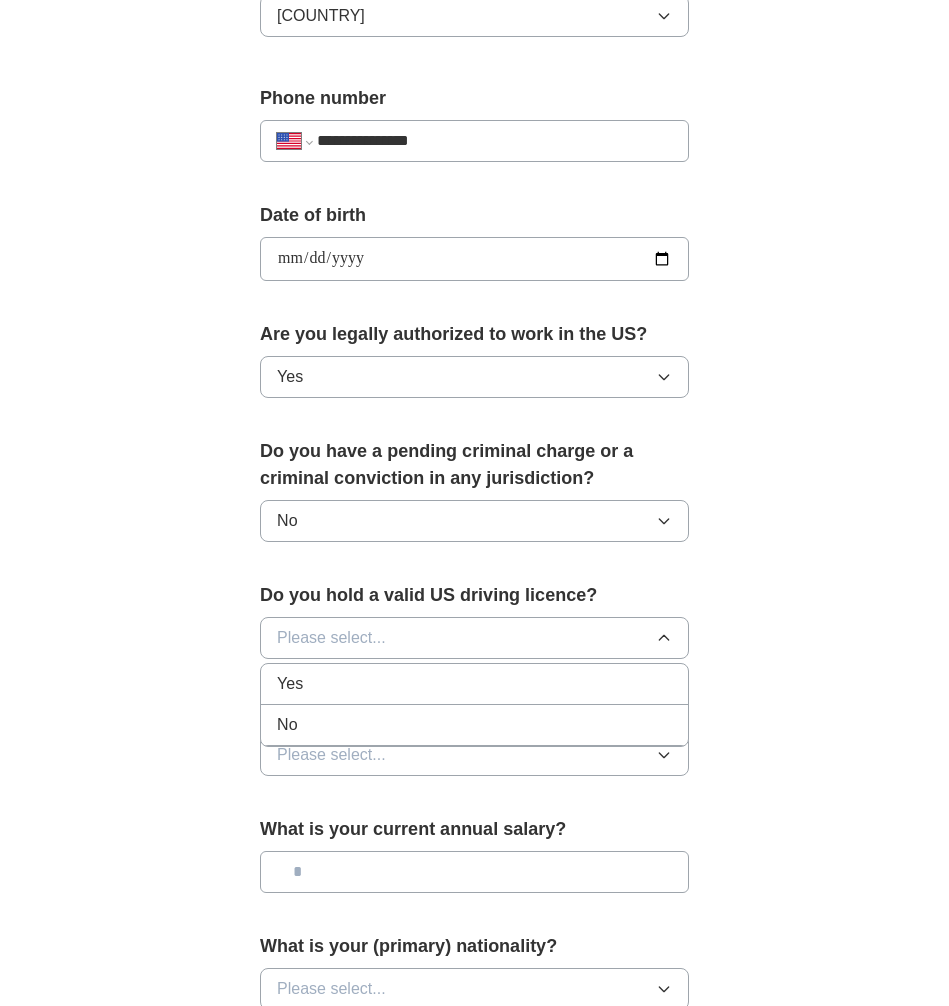 click on "Yes" at bounding box center [474, 684] 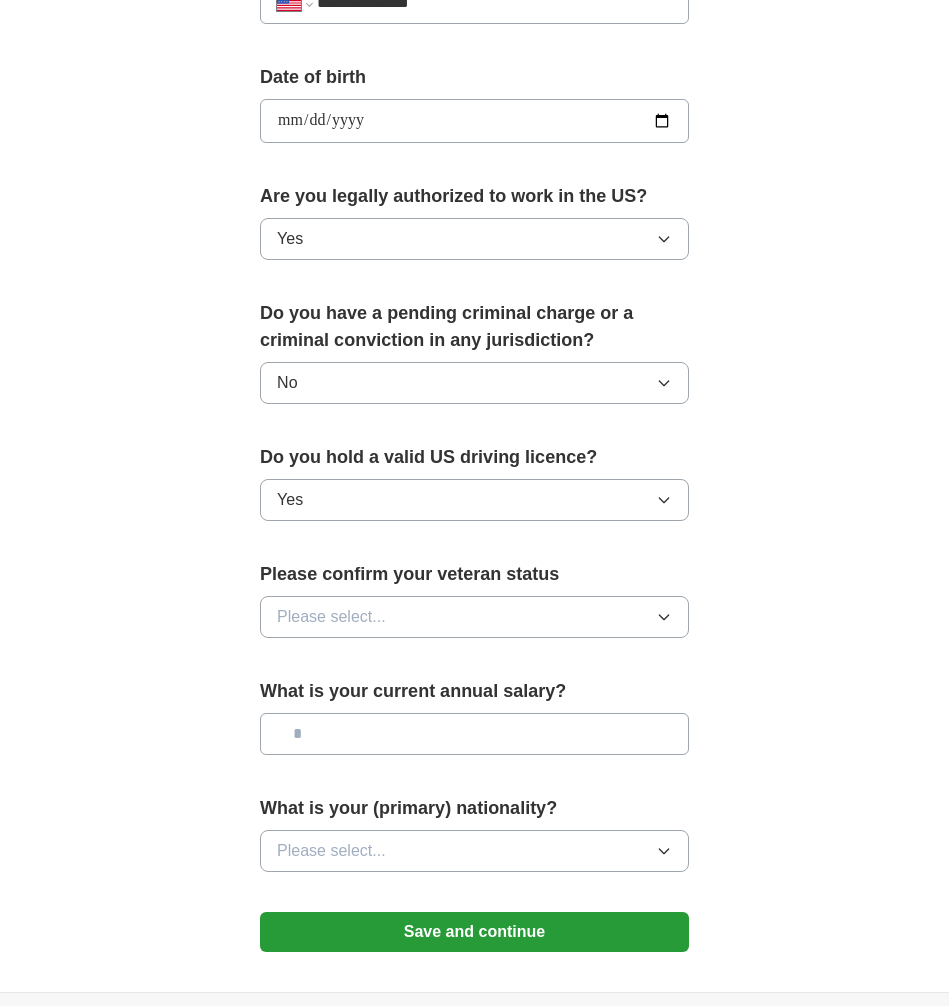 scroll, scrollTop: 891, scrollLeft: 0, axis: vertical 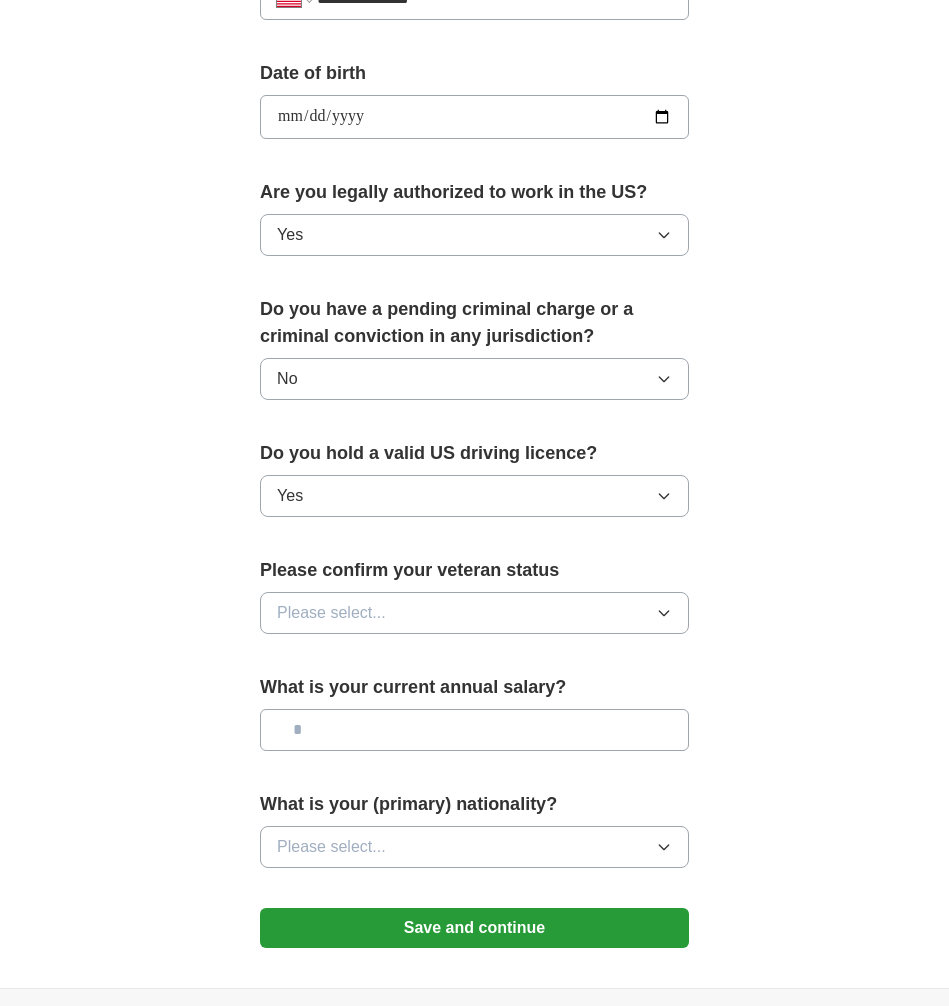 click on "Please select..." at bounding box center [474, 613] 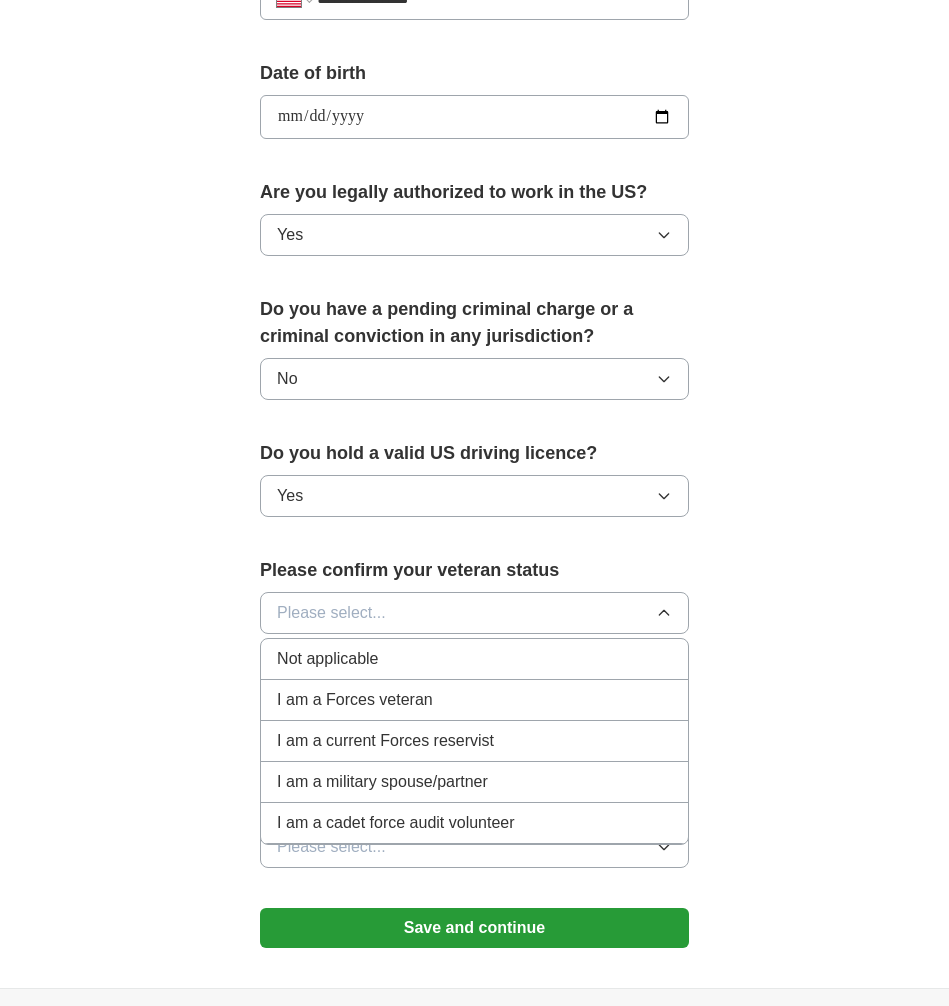 click on "Not applicable" at bounding box center [474, 659] 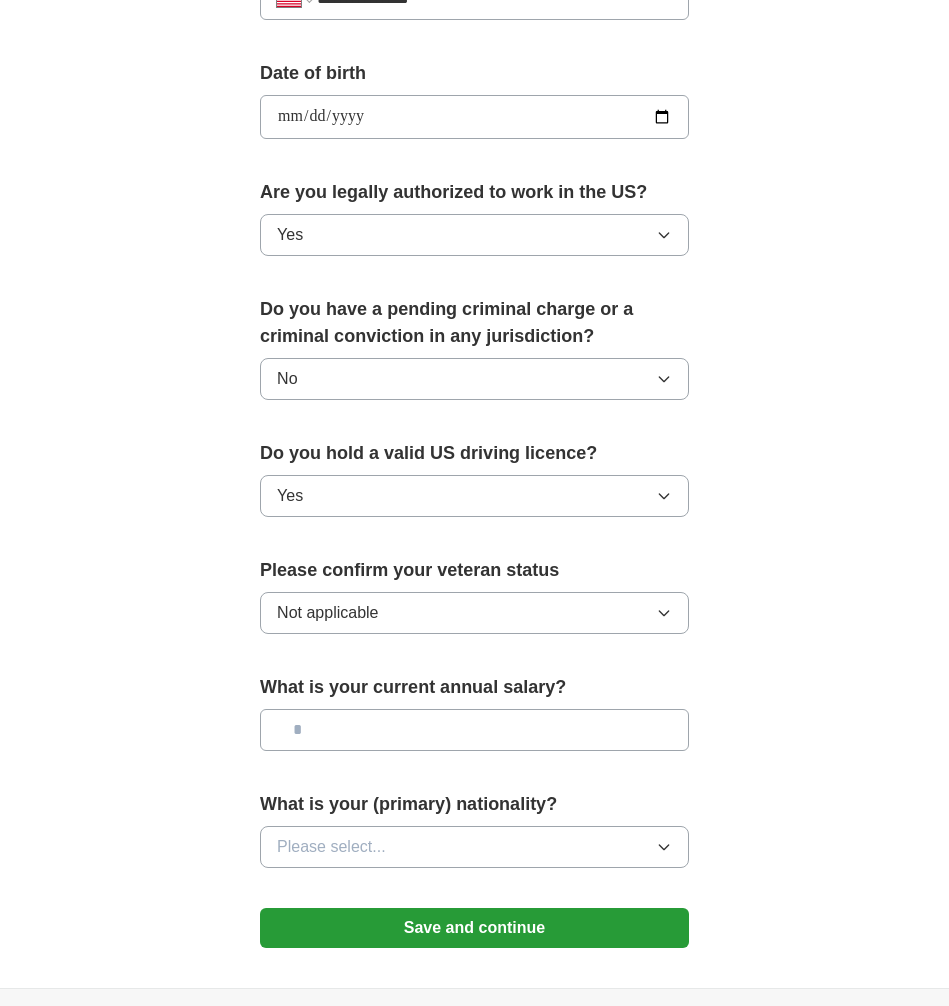 click at bounding box center (474, 730) 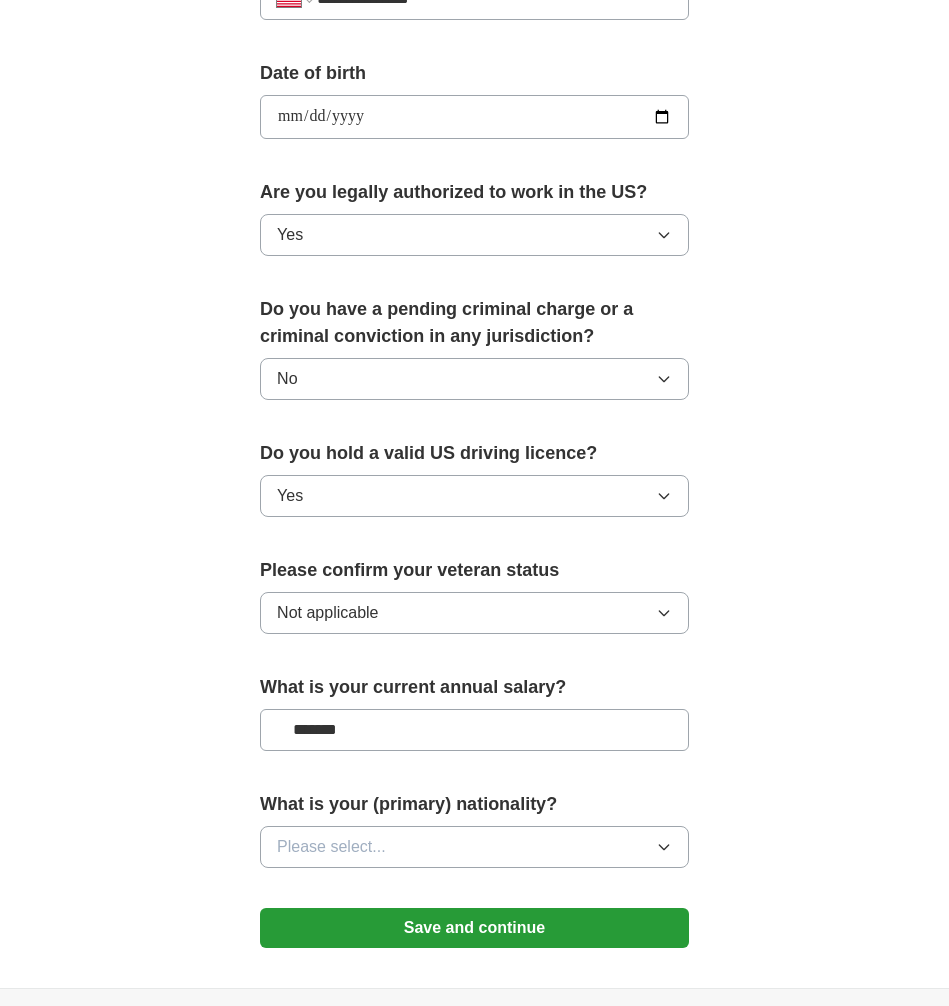 type on "*******" 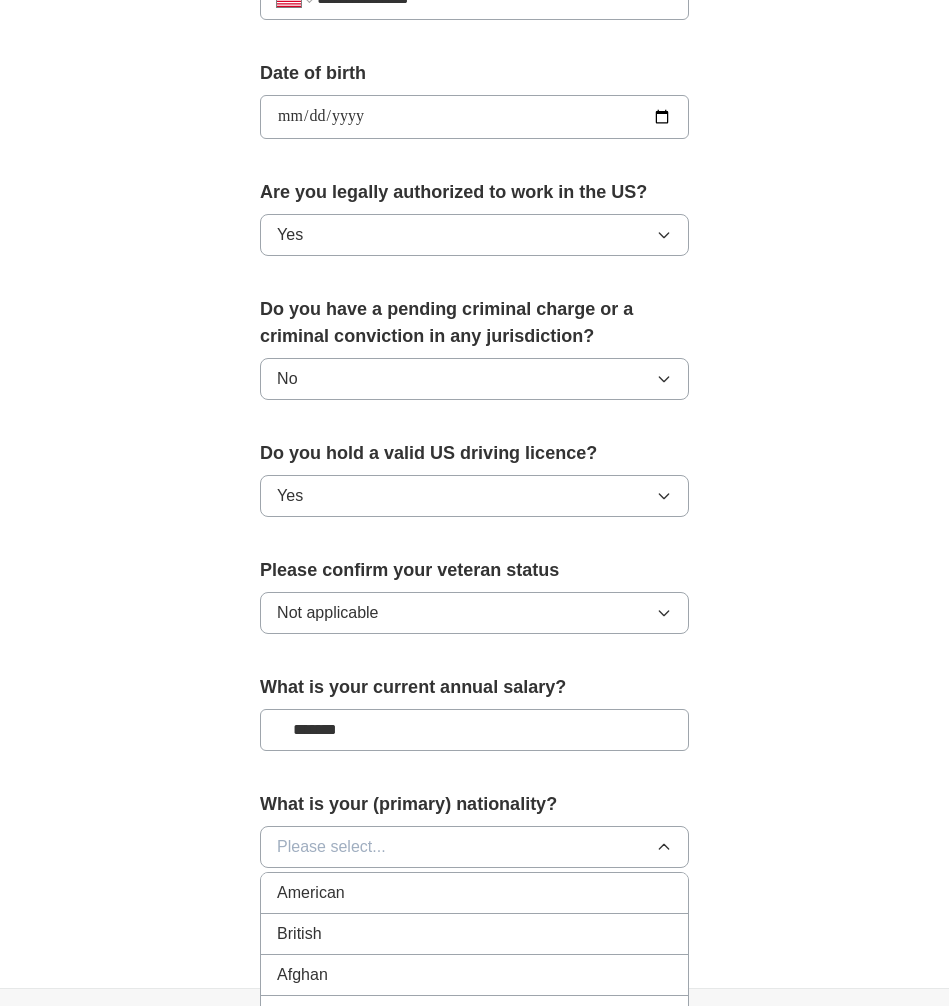 click on "American" at bounding box center (474, 893) 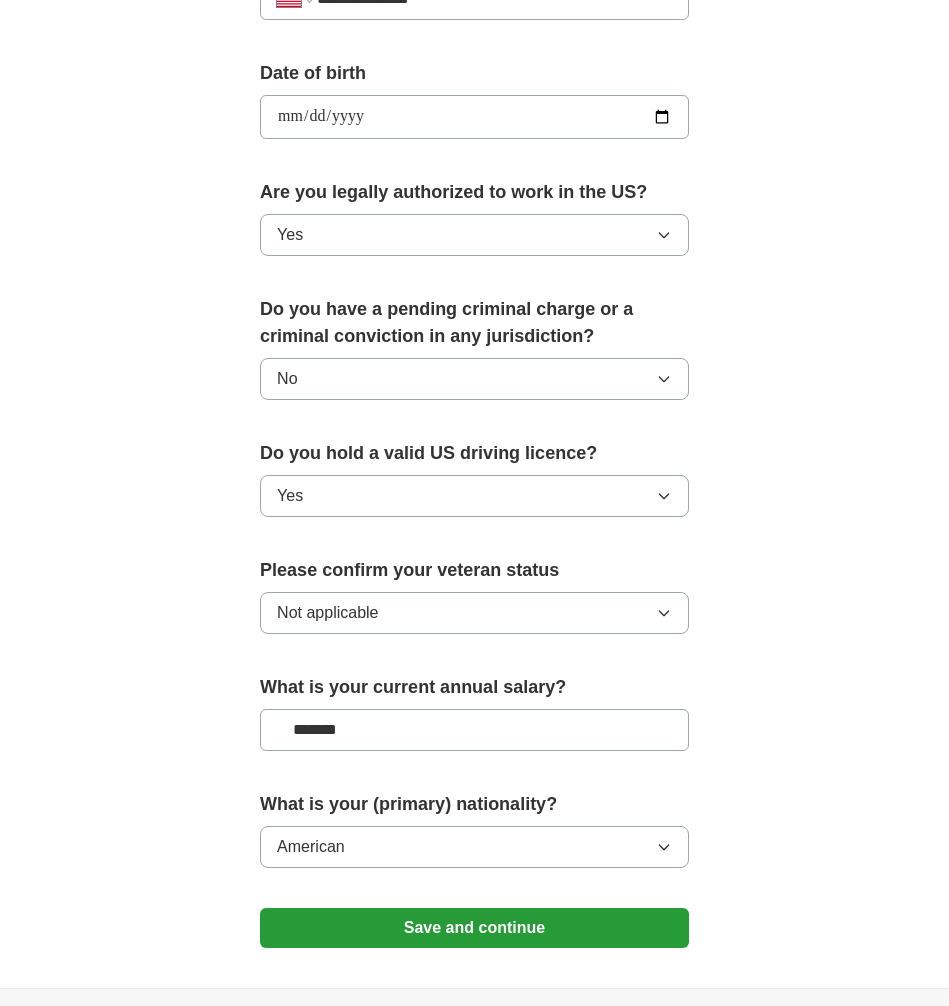 click on "Save and continue" at bounding box center (474, 928) 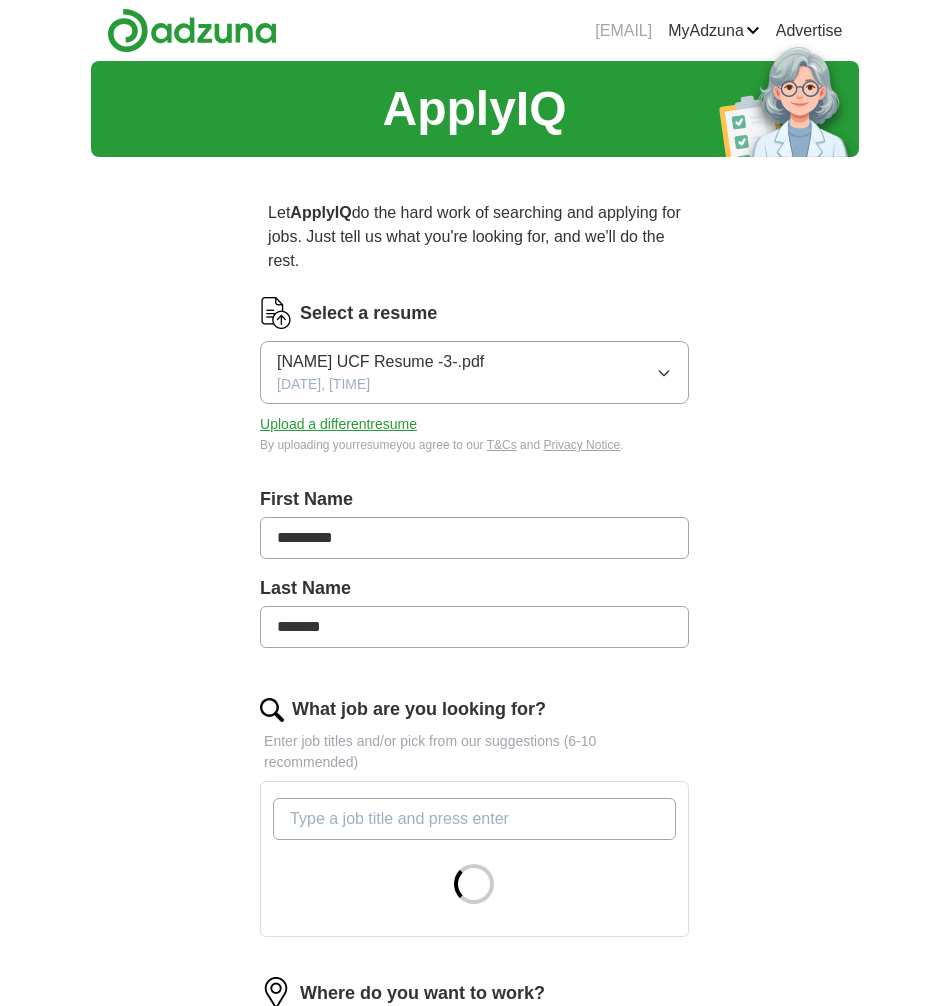 scroll, scrollTop: 0, scrollLeft: 0, axis: both 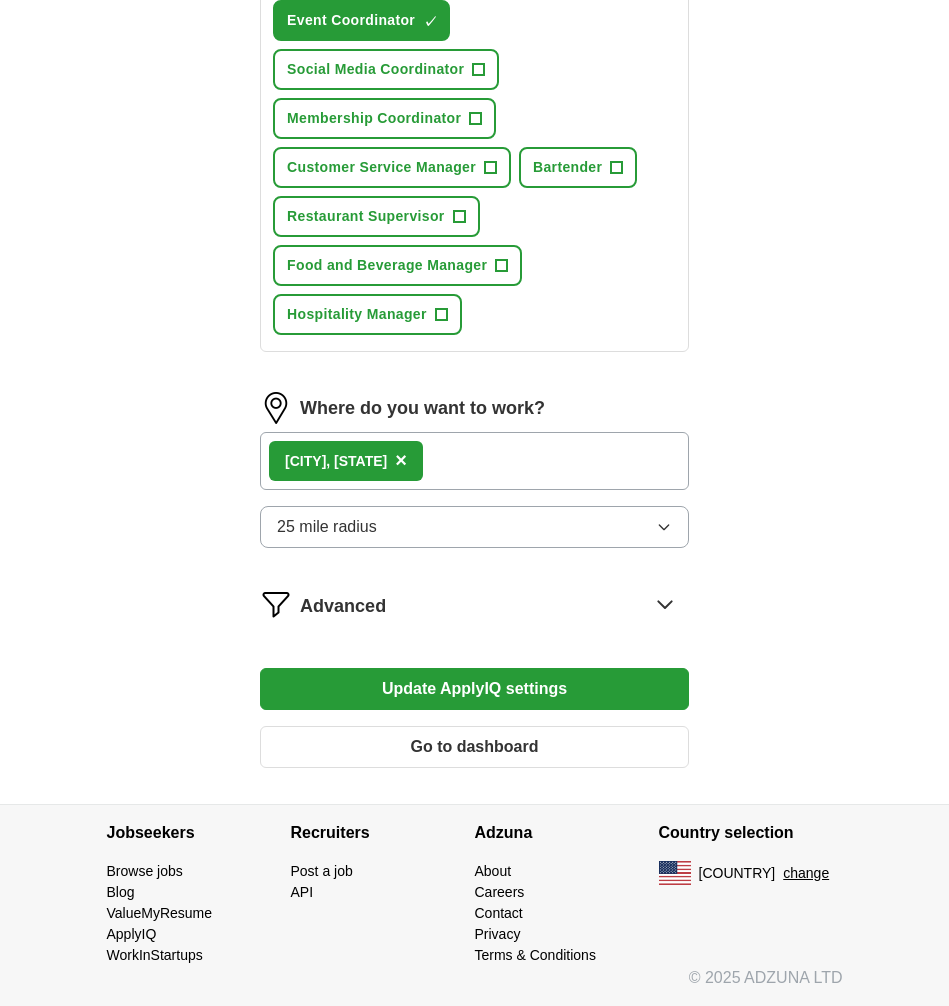 click on "Advanced" at bounding box center [494, 604] 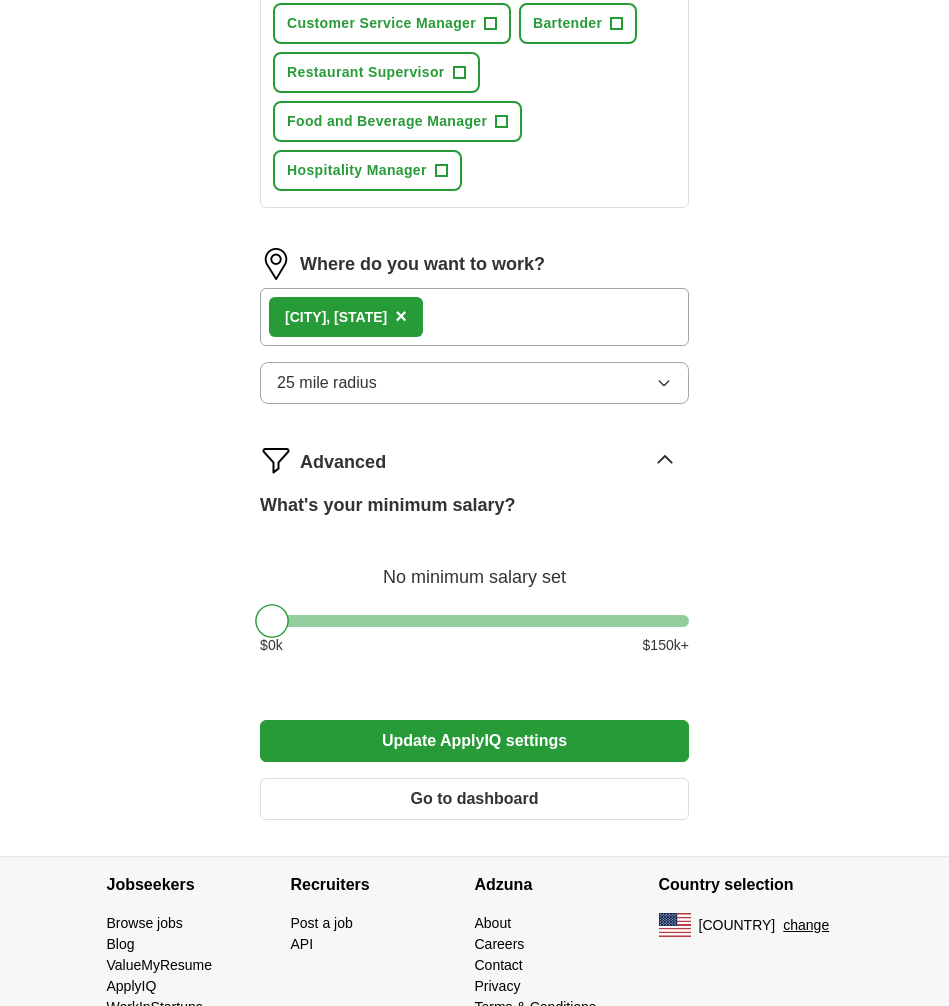 scroll, scrollTop: 1042, scrollLeft: 0, axis: vertical 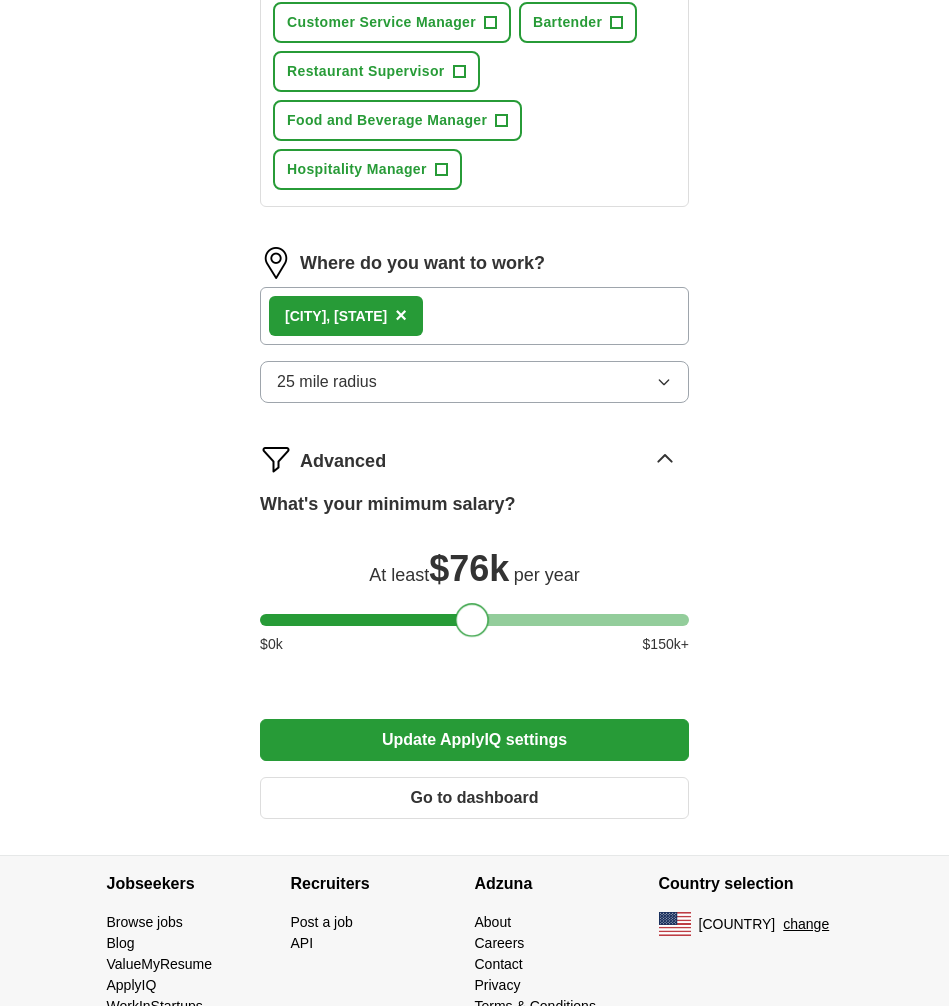 drag, startPoint x: 274, startPoint y: 618, endPoint x: 473, endPoint y: 632, distance: 199.49185 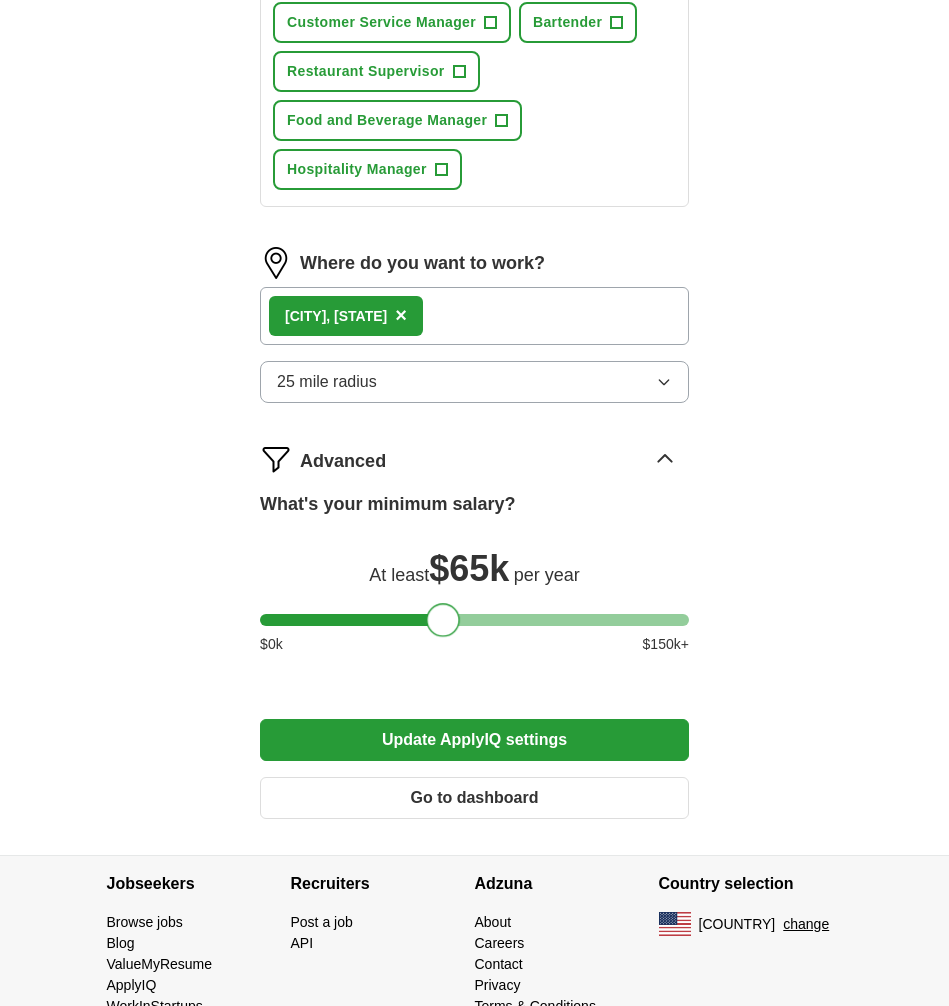 drag, startPoint x: 473, startPoint y: 632, endPoint x: 445, endPoint y: 632, distance: 28 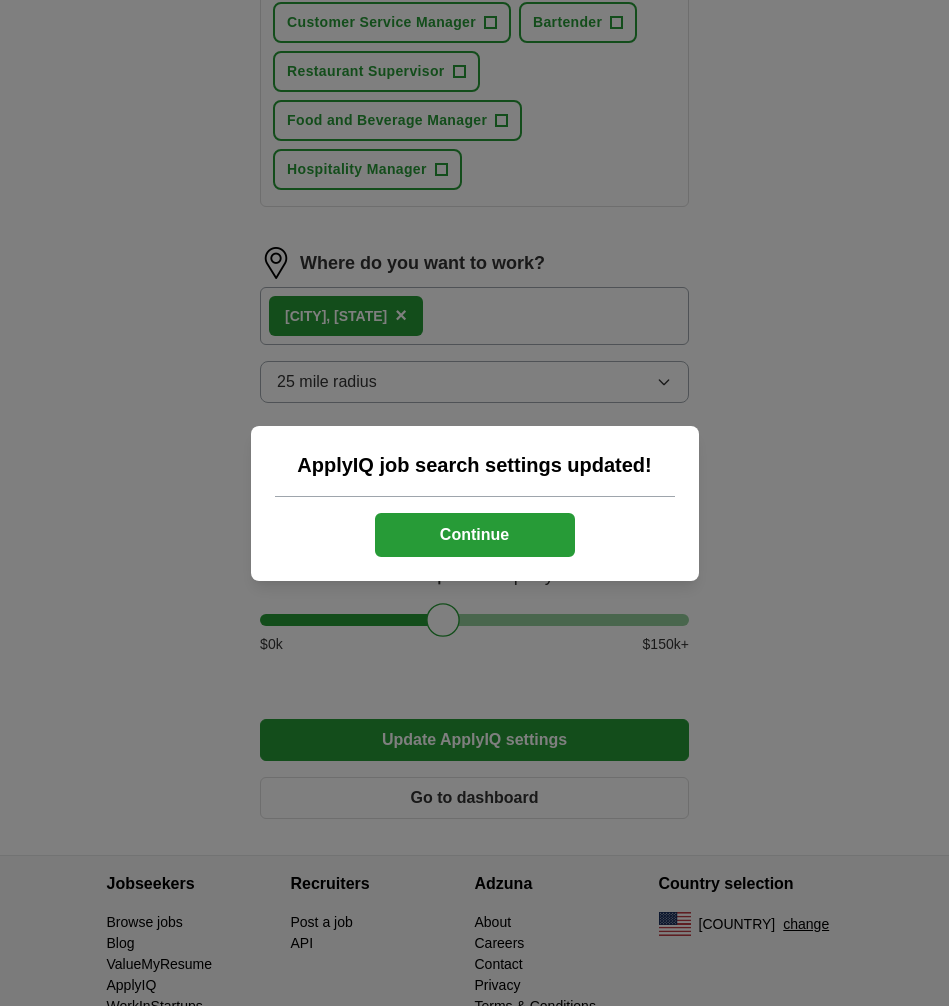 click on "Continue" at bounding box center (475, 535) 